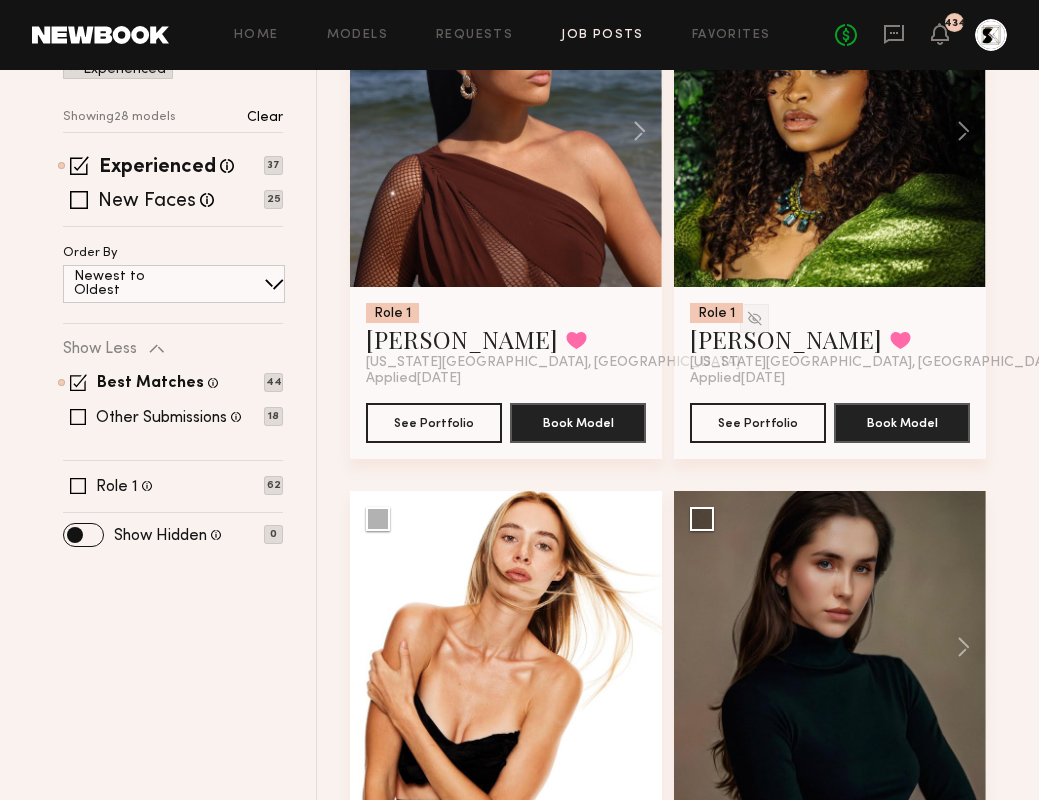 scroll, scrollTop: 564, scrollLeft: 0, axis: vertical 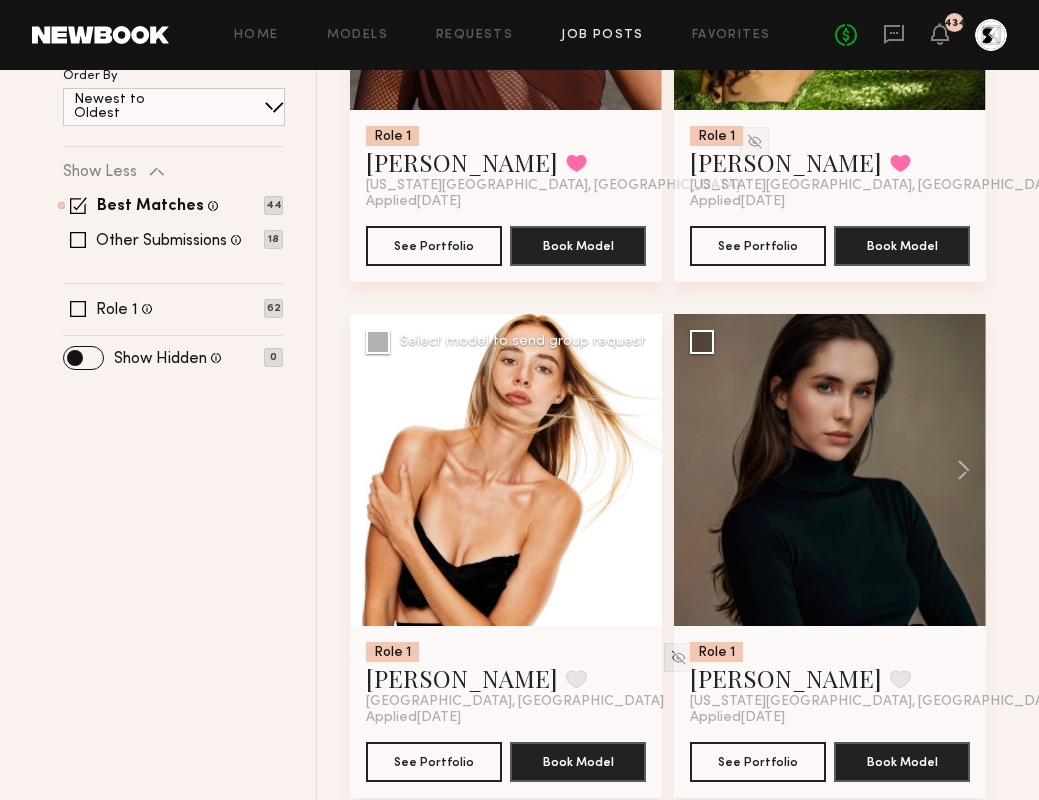 click 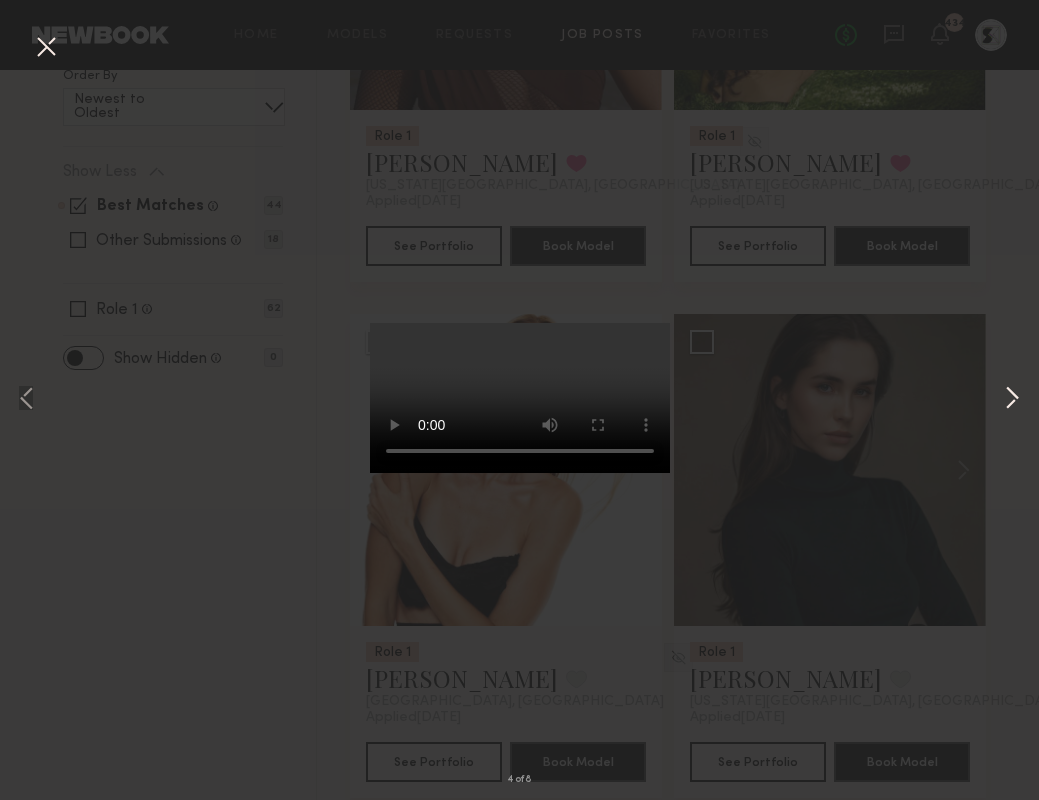 click at bounding box center (1012, 400) 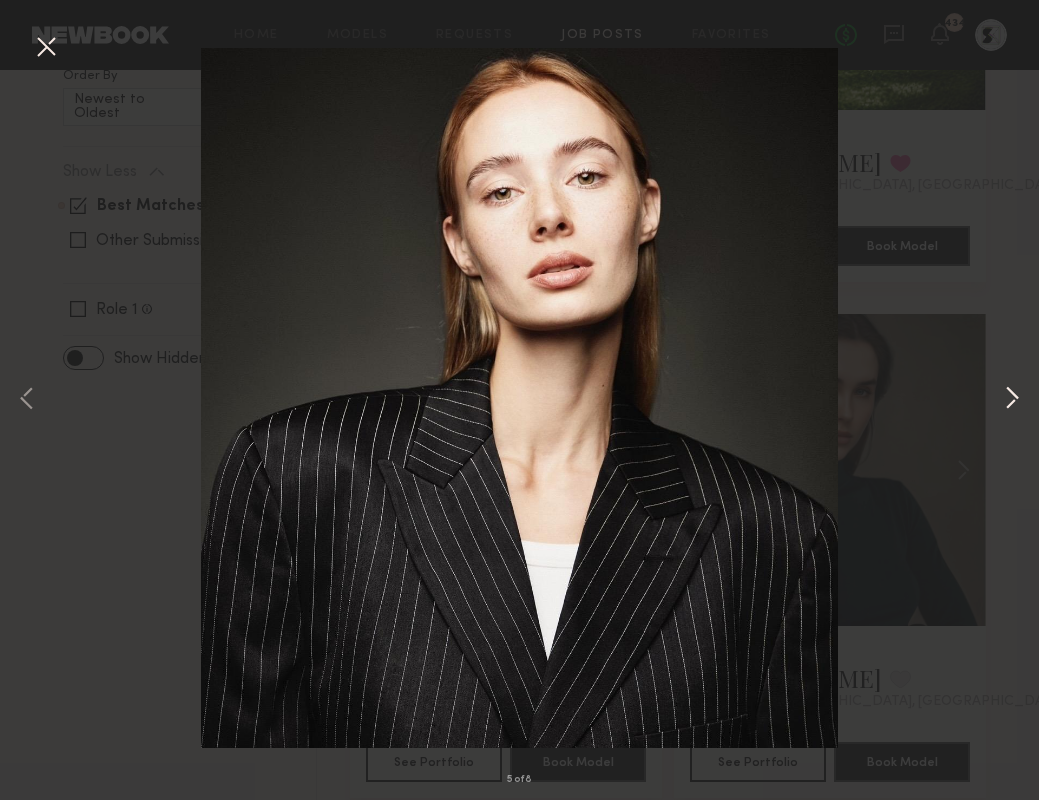 click at bounding box center [1012, 400] 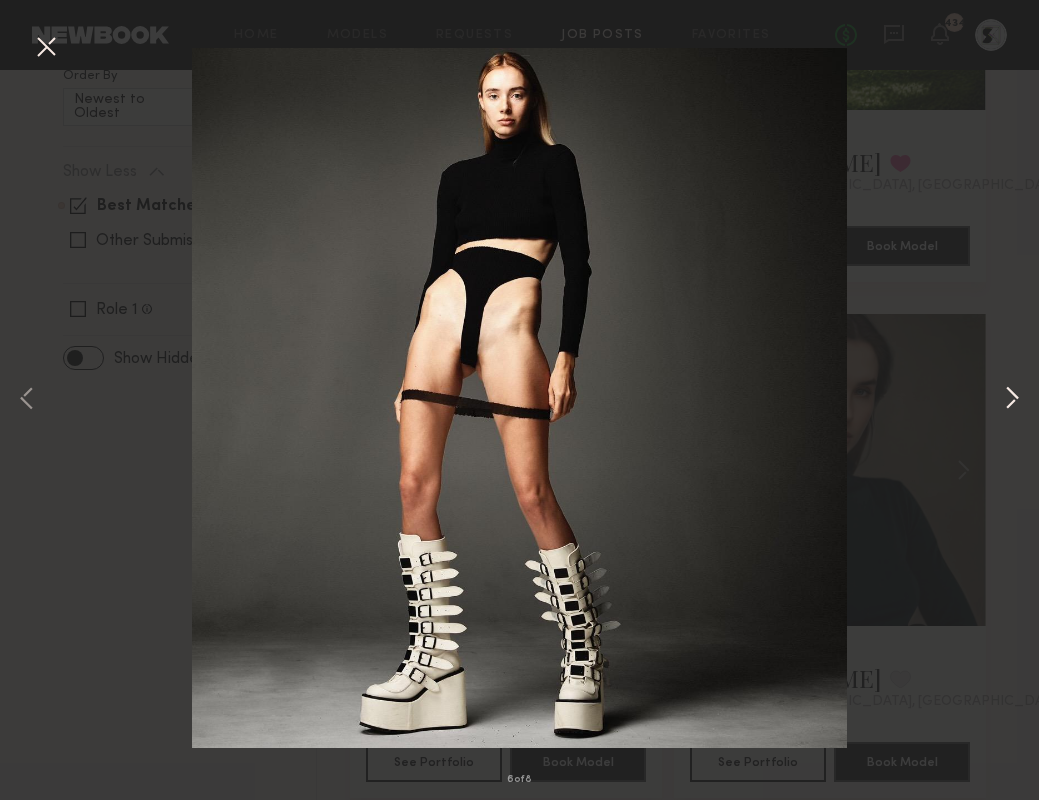 click at bounding box center (1012, 400) 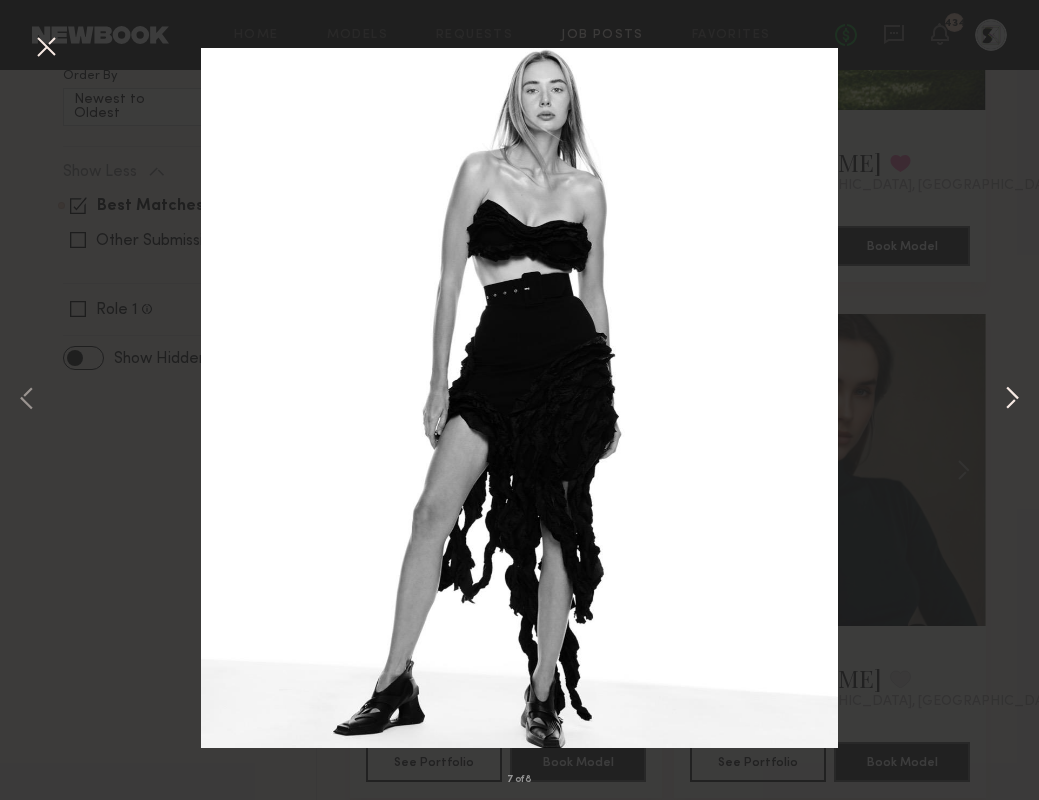 click at bounding box center [1012, 400] 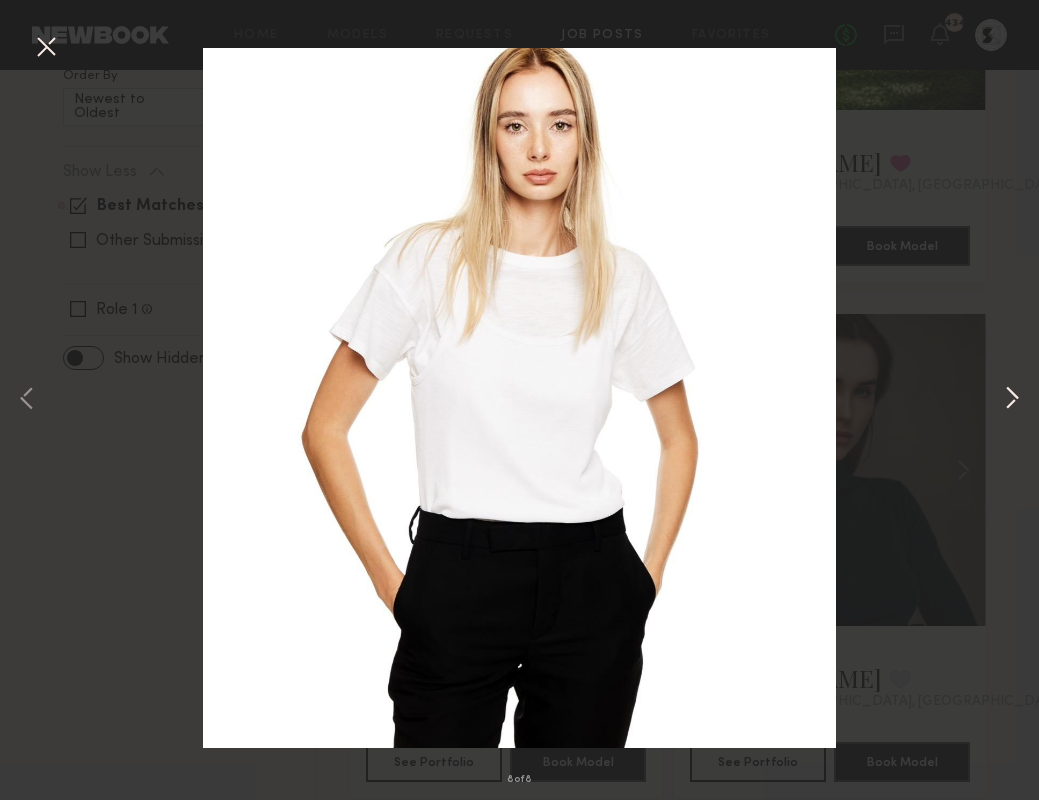 click at bounding box center [1012, 400] 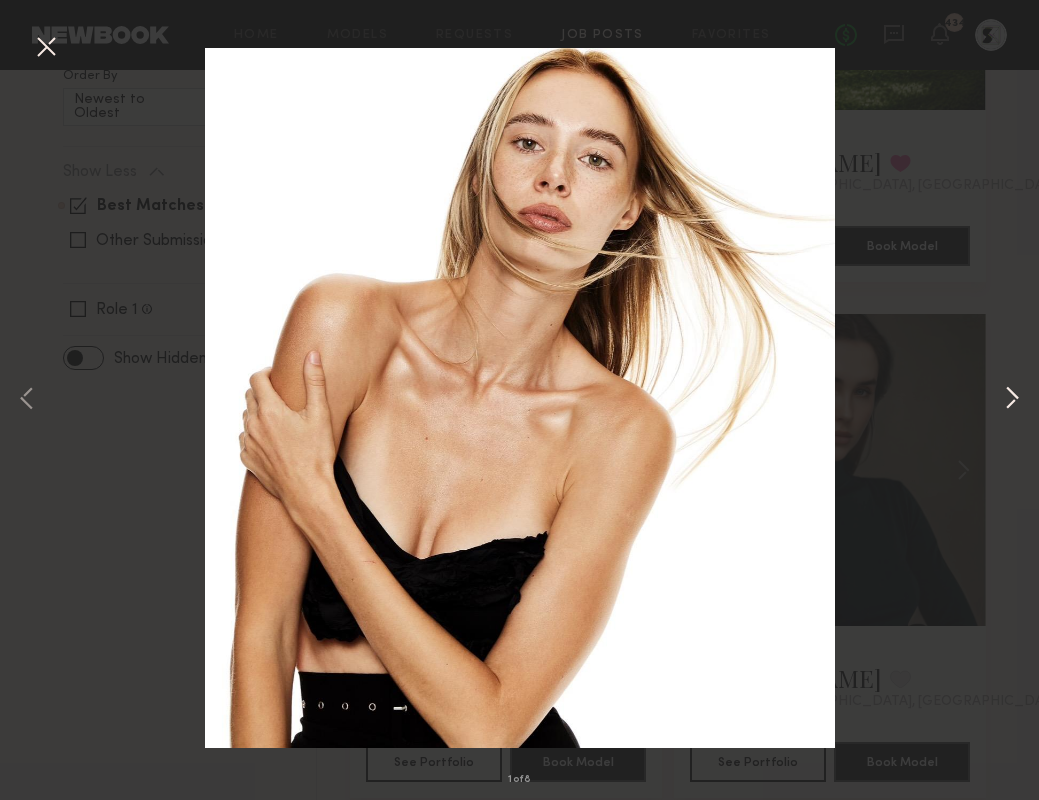 click at bounding box center (1012, 400) 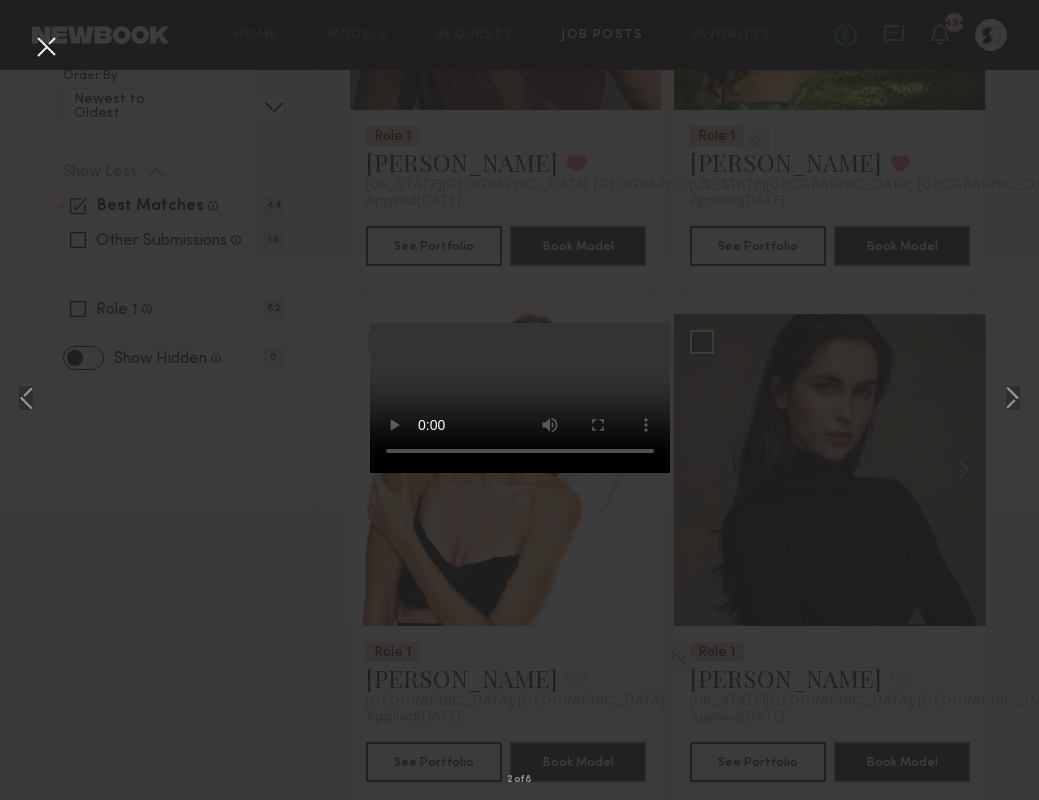 click on "2  of  8" at bounding box center [519, 400] 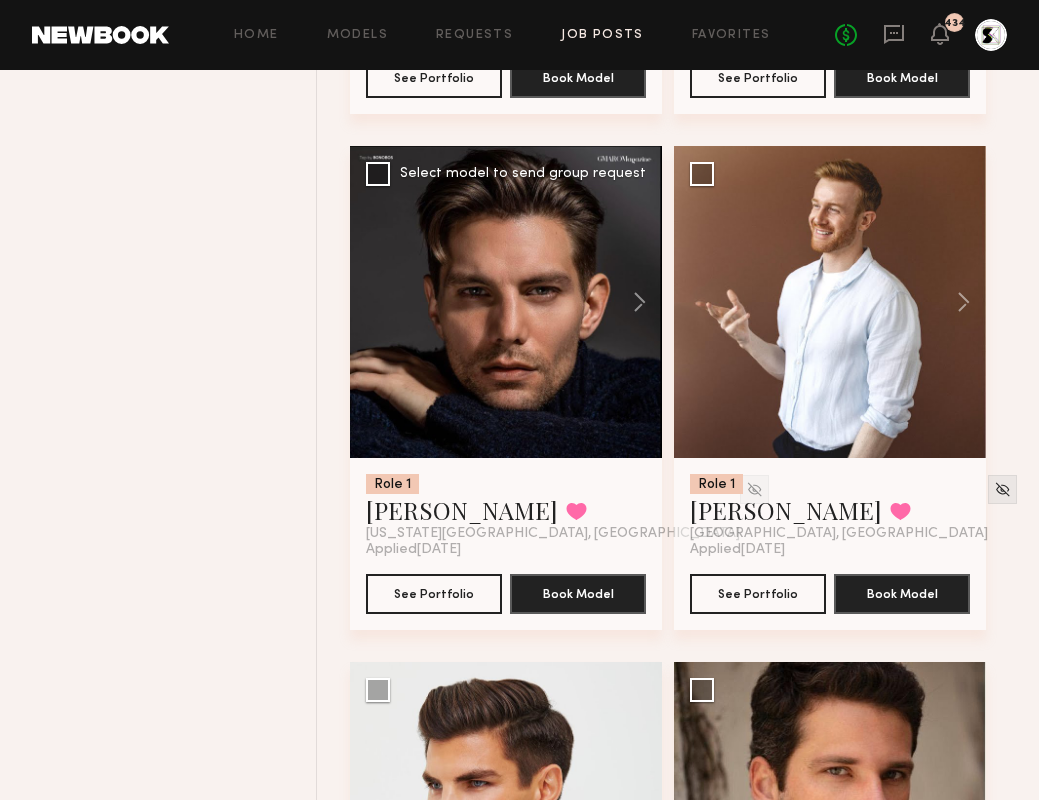 scroll, scrollTop: 1285, scrollLeft: 0, axis: vertical 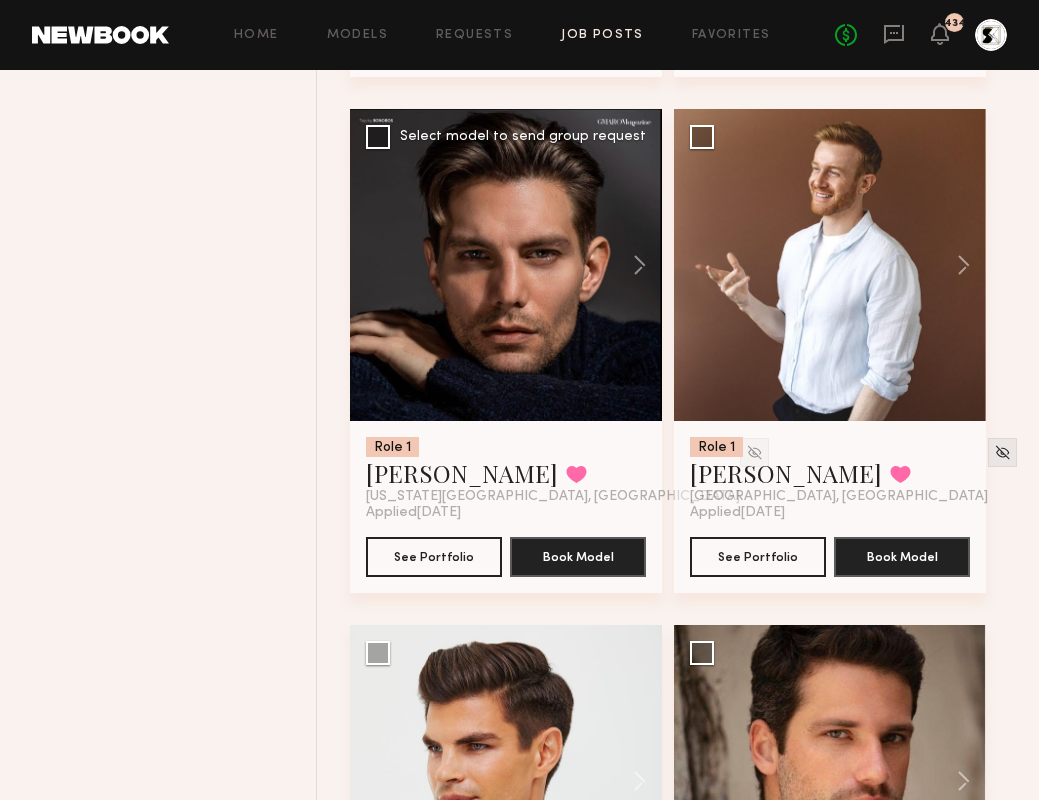 click 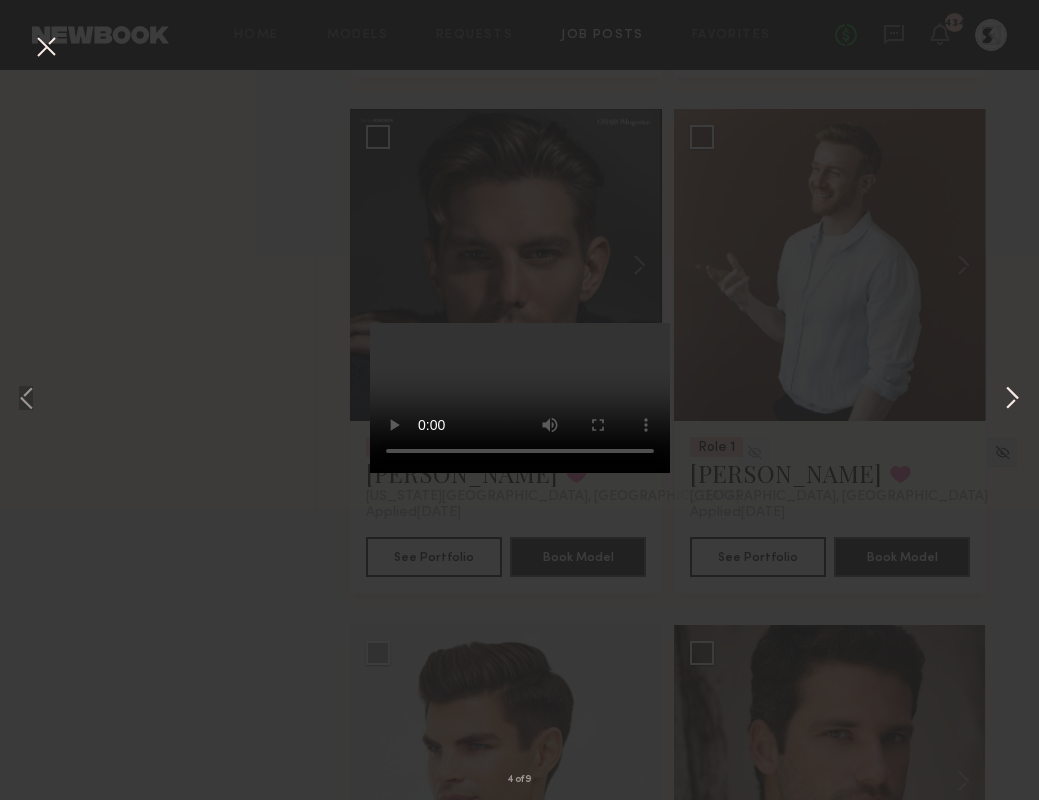 click at bounding box center (1012, 400) 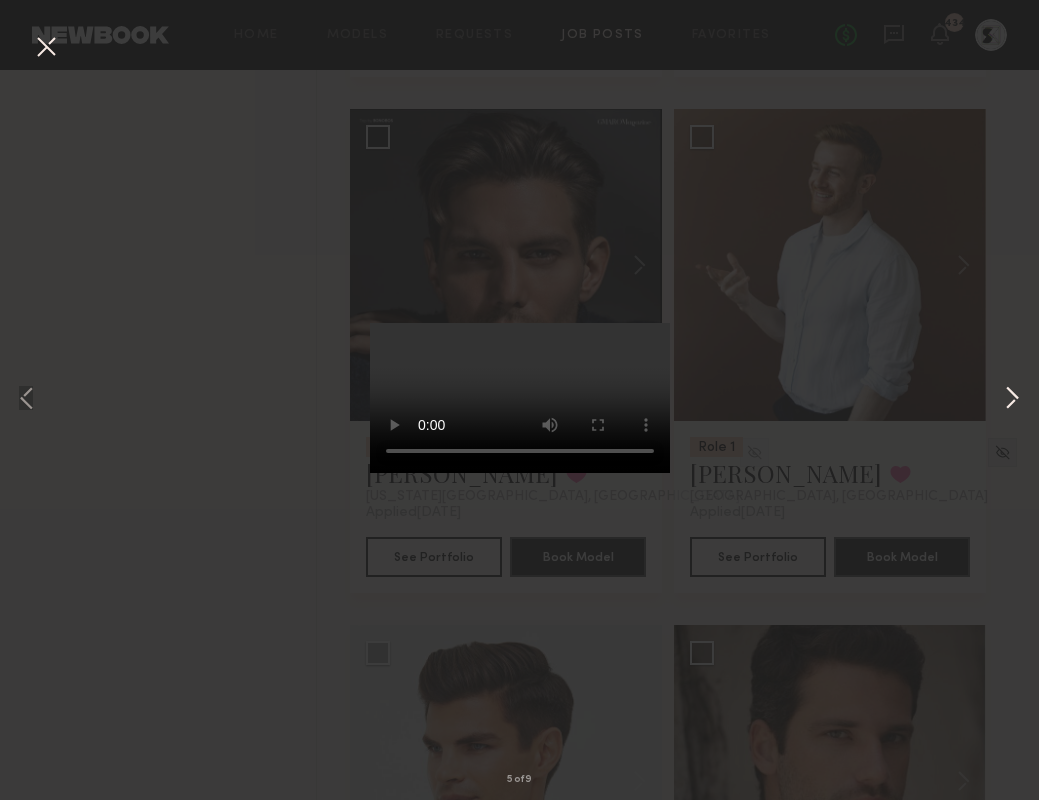 click at bounding box center (1012, 400) 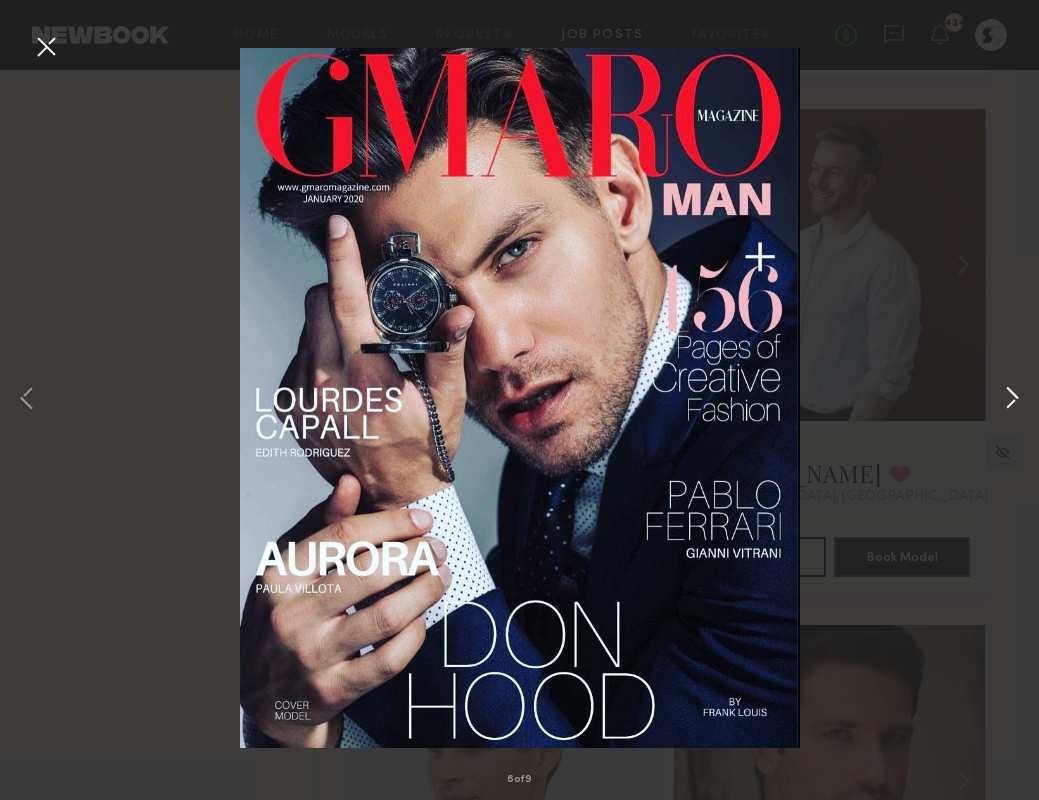 click at bounding box center (1012, 400) 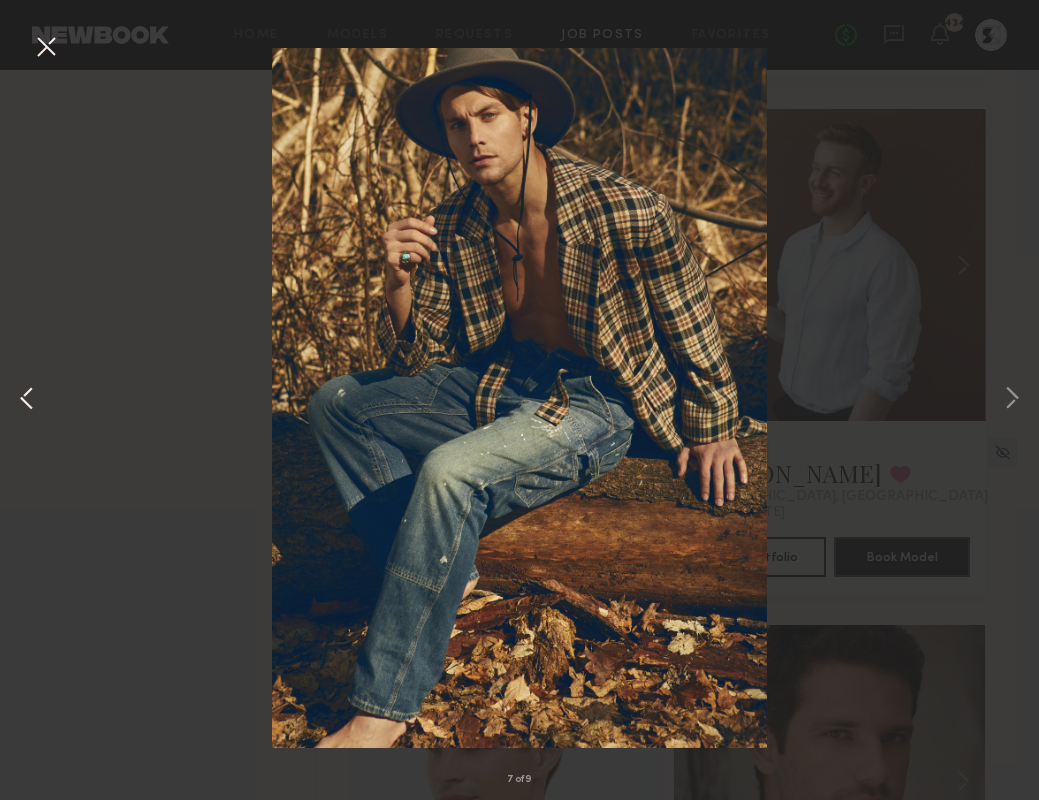 click at bounding box center (27, 400) 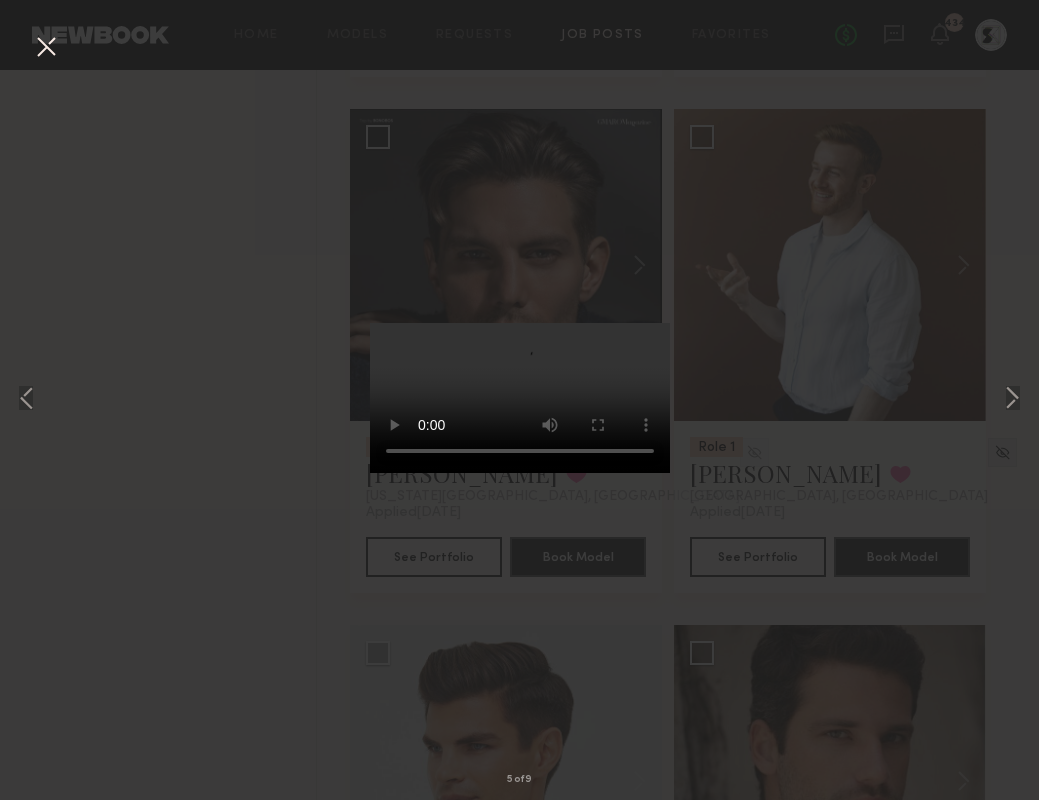 click on "5  of  9" at bounding box center (519, 400) 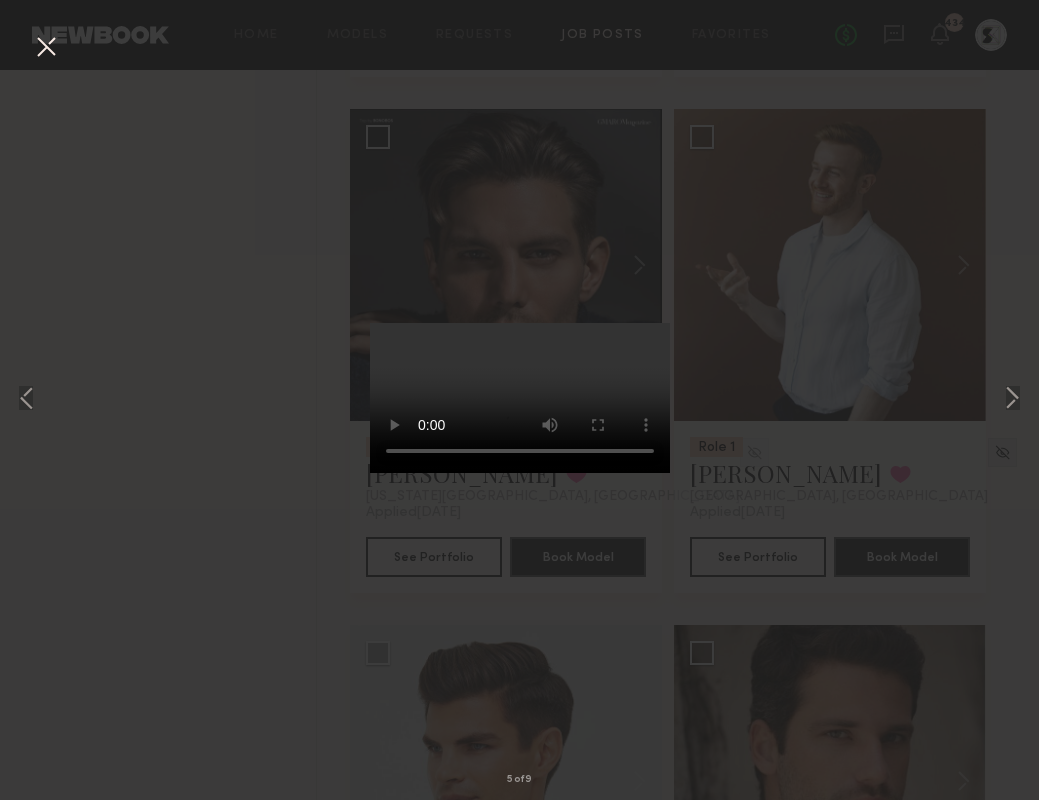 click at bounding box center [46, 48] 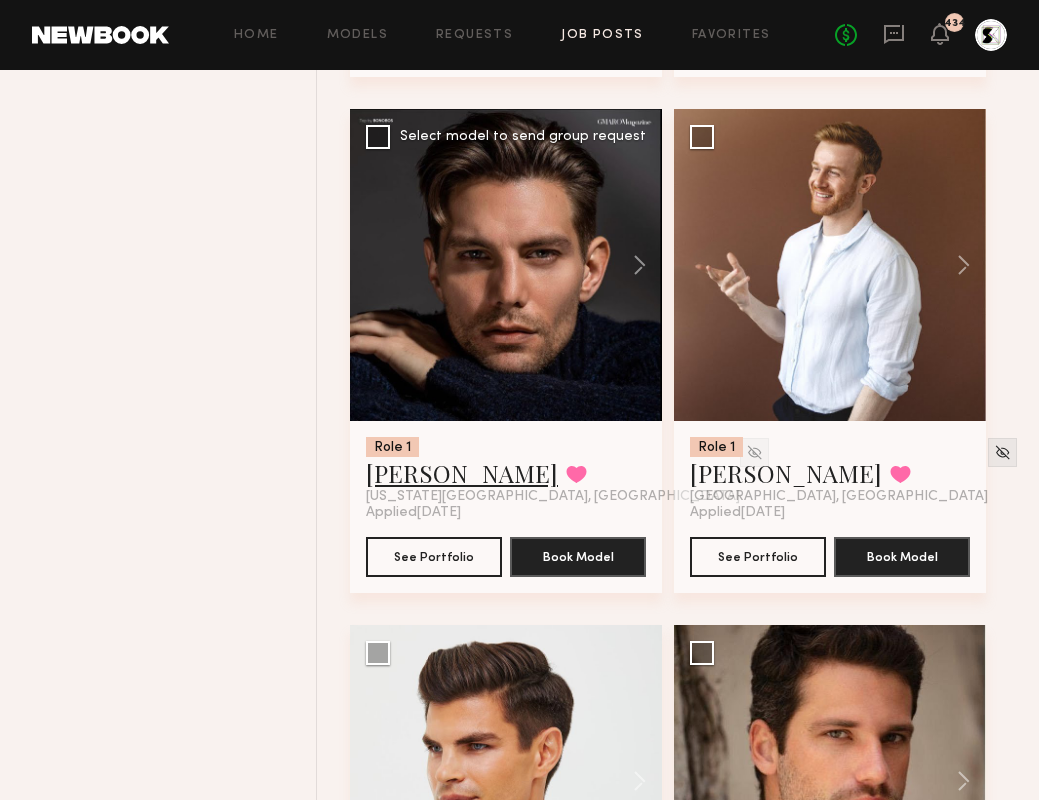 click on "Don H." 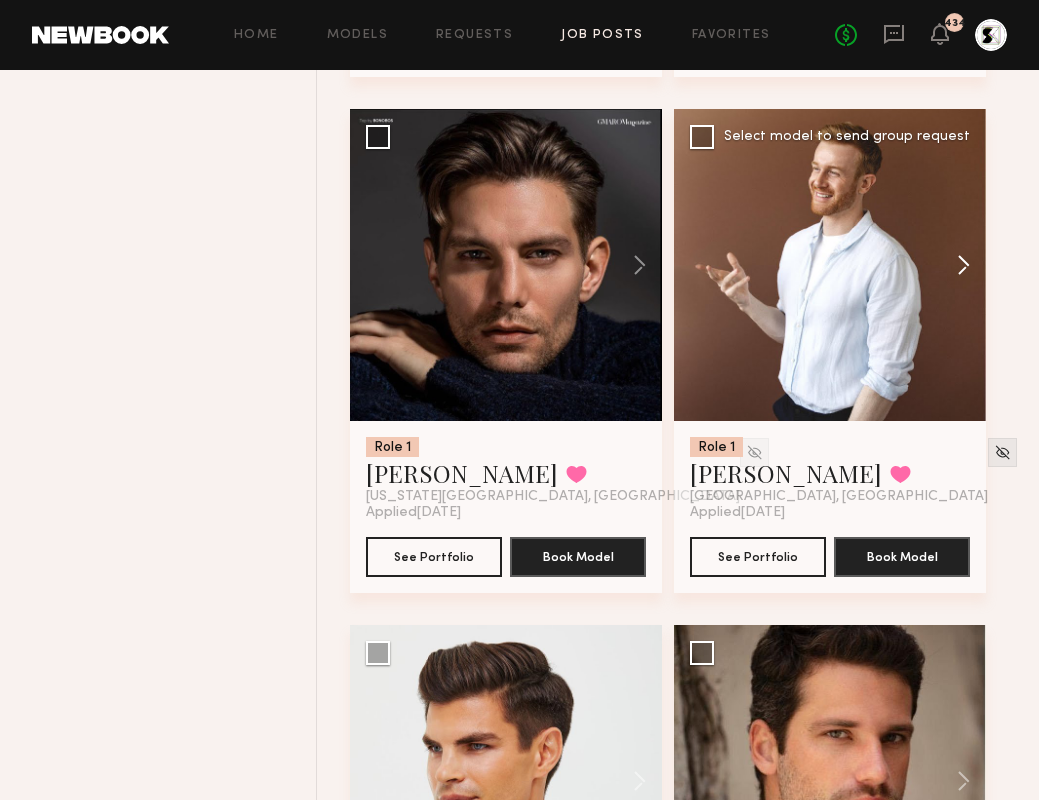click 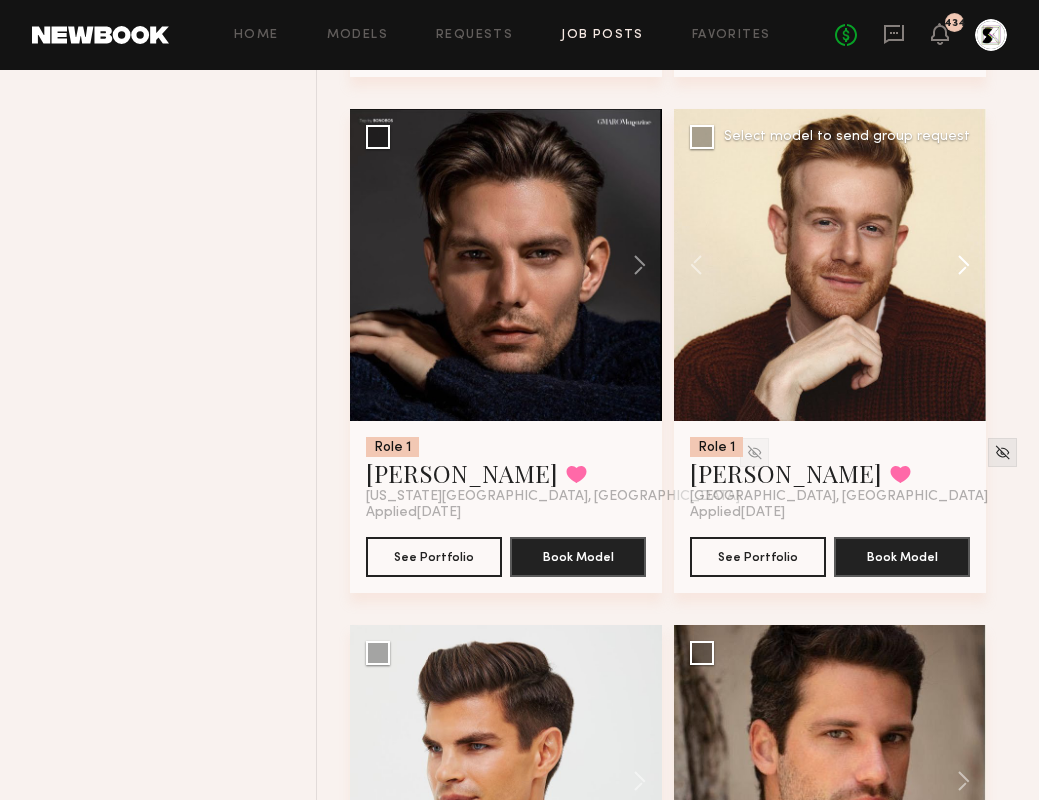 click 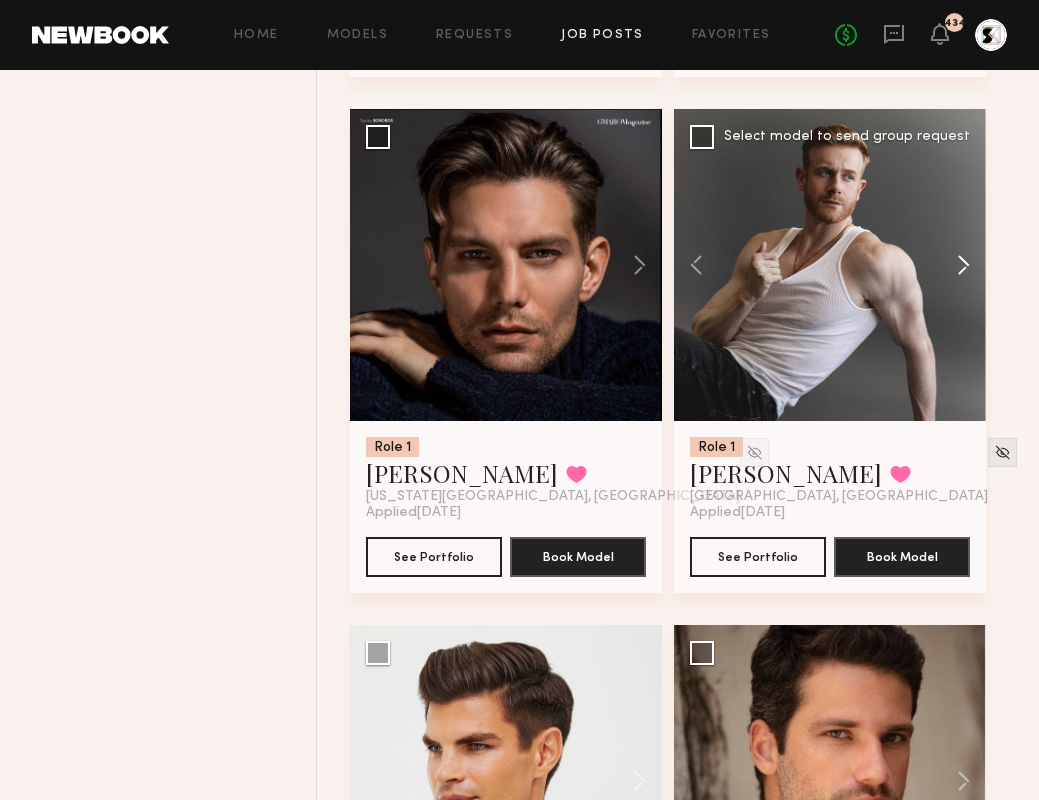 click 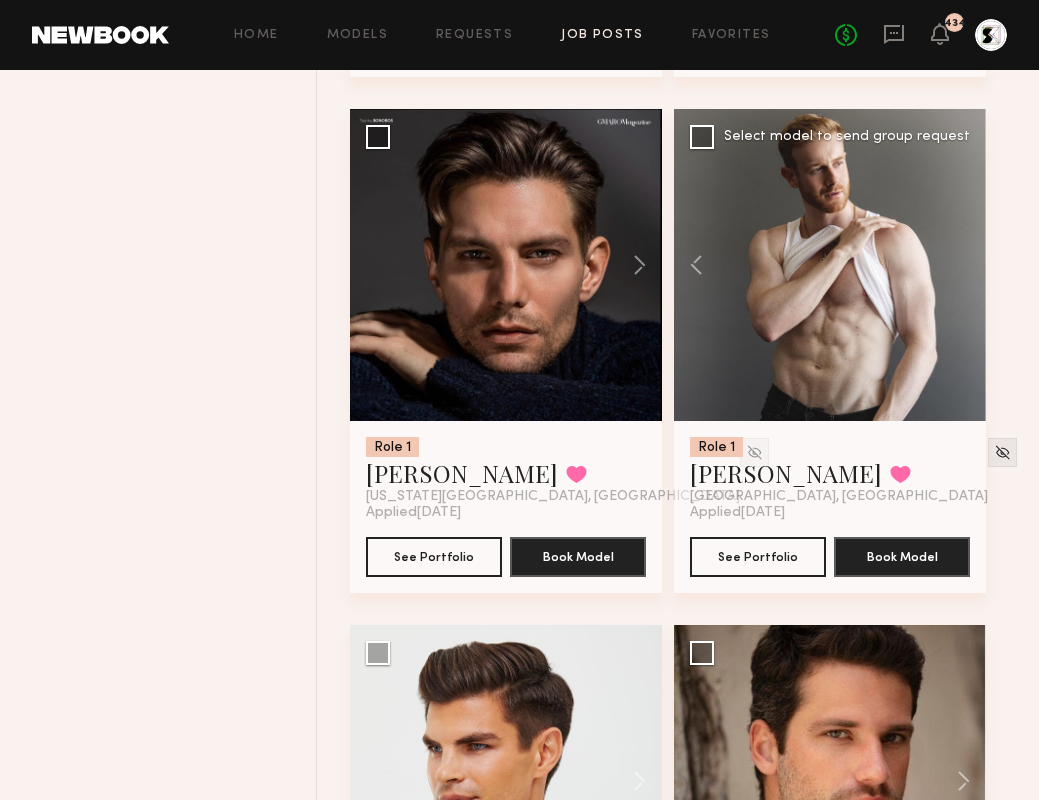 click 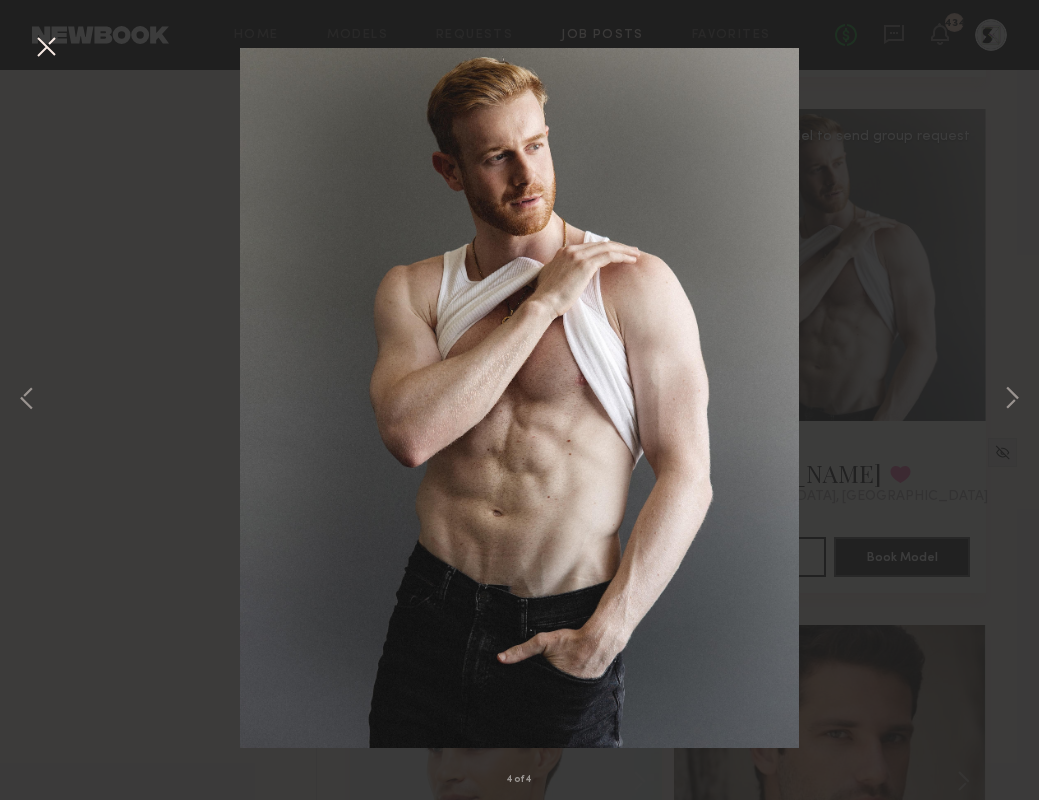click at bounding box center (46, 48) 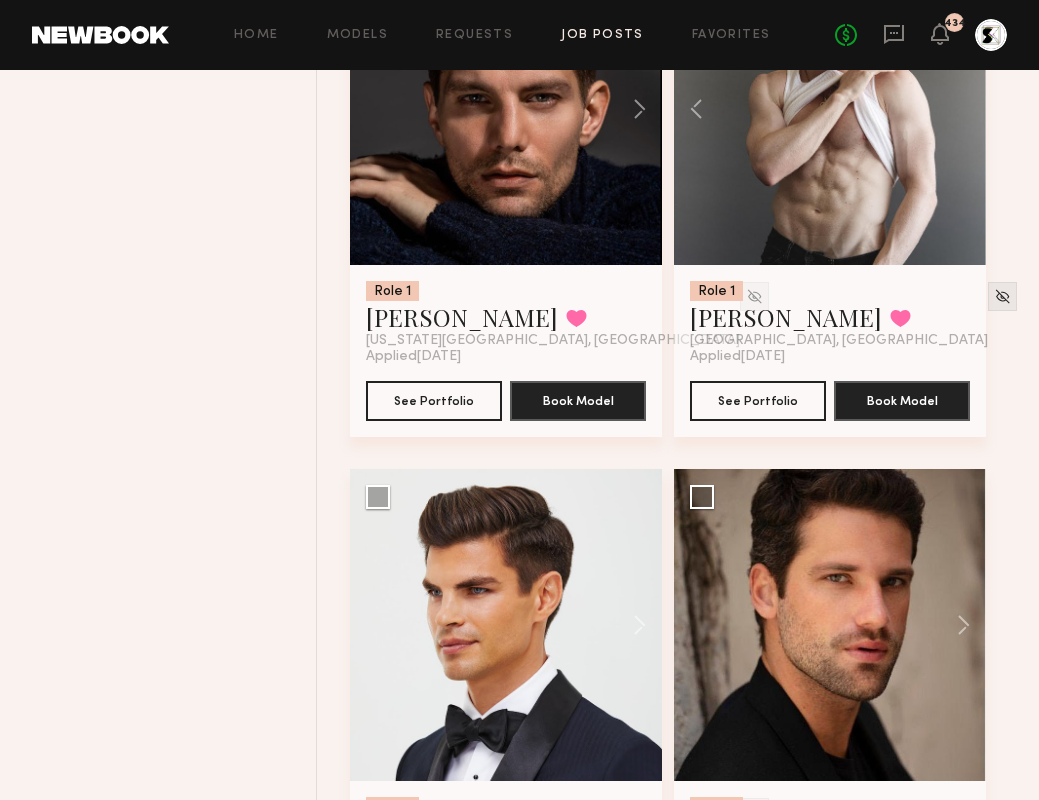 scroll, scrollTop: 1468, scrollLeft: 0, axis: vertical 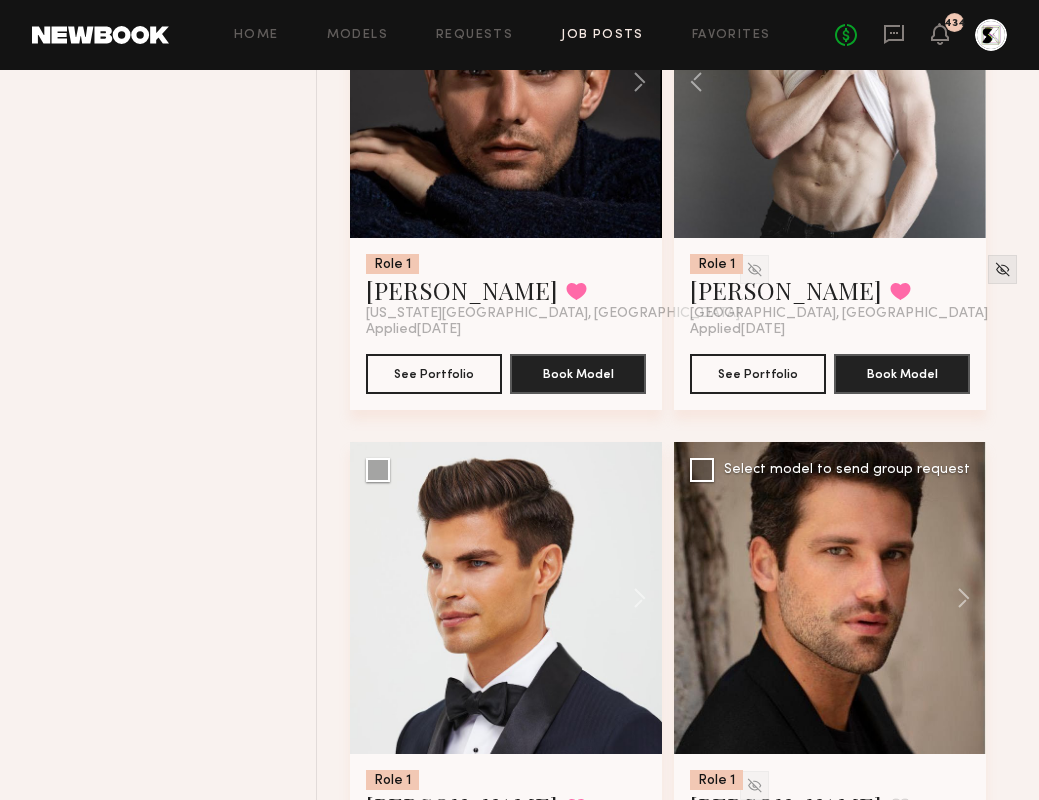 click 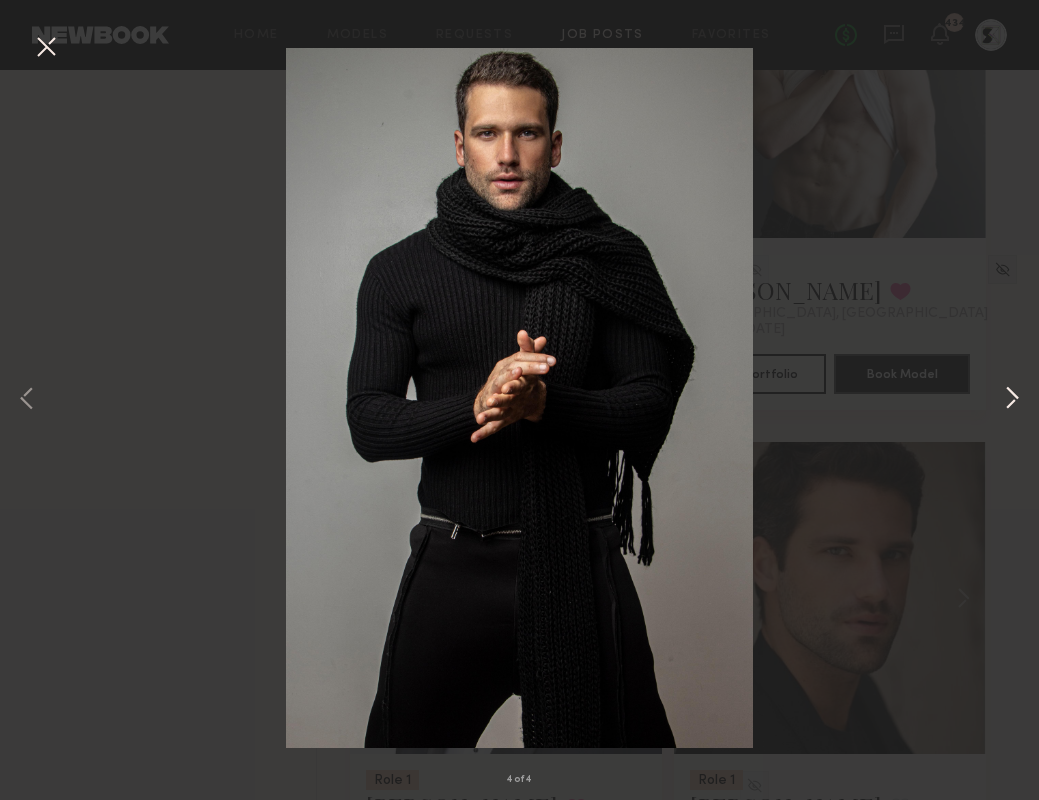 click at bounding box center (1012, 400) 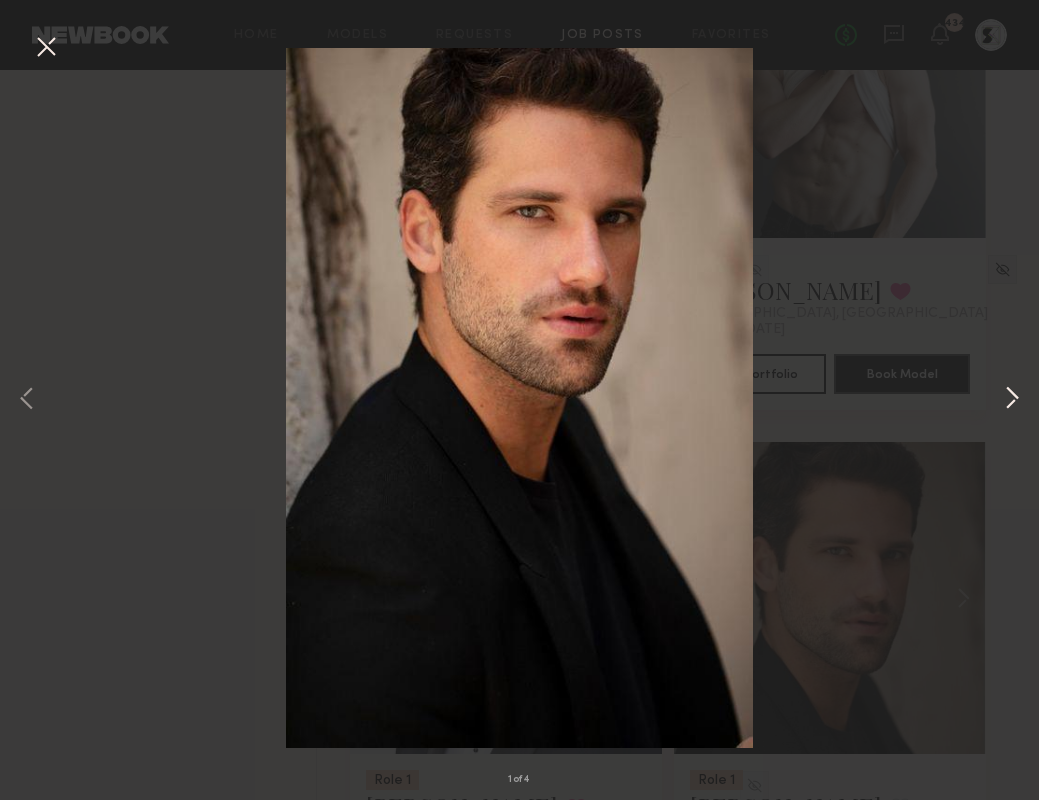click at bounding box center [1012, 400] 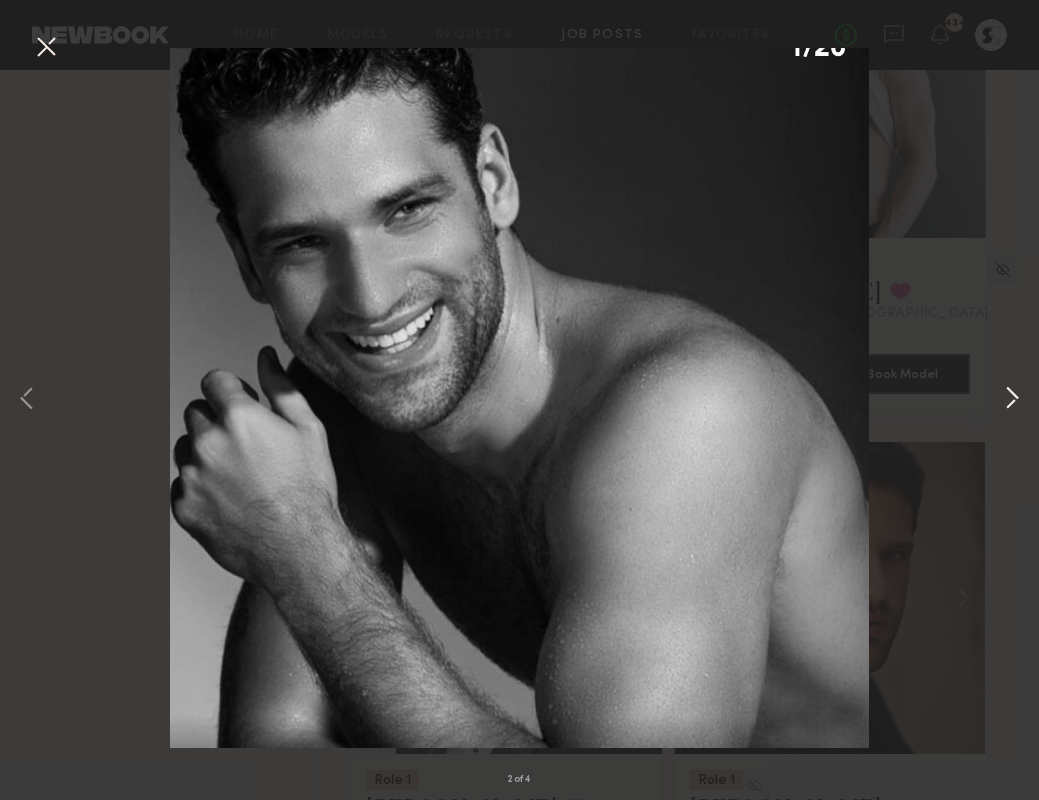 click at bounding box center [1012, 400] 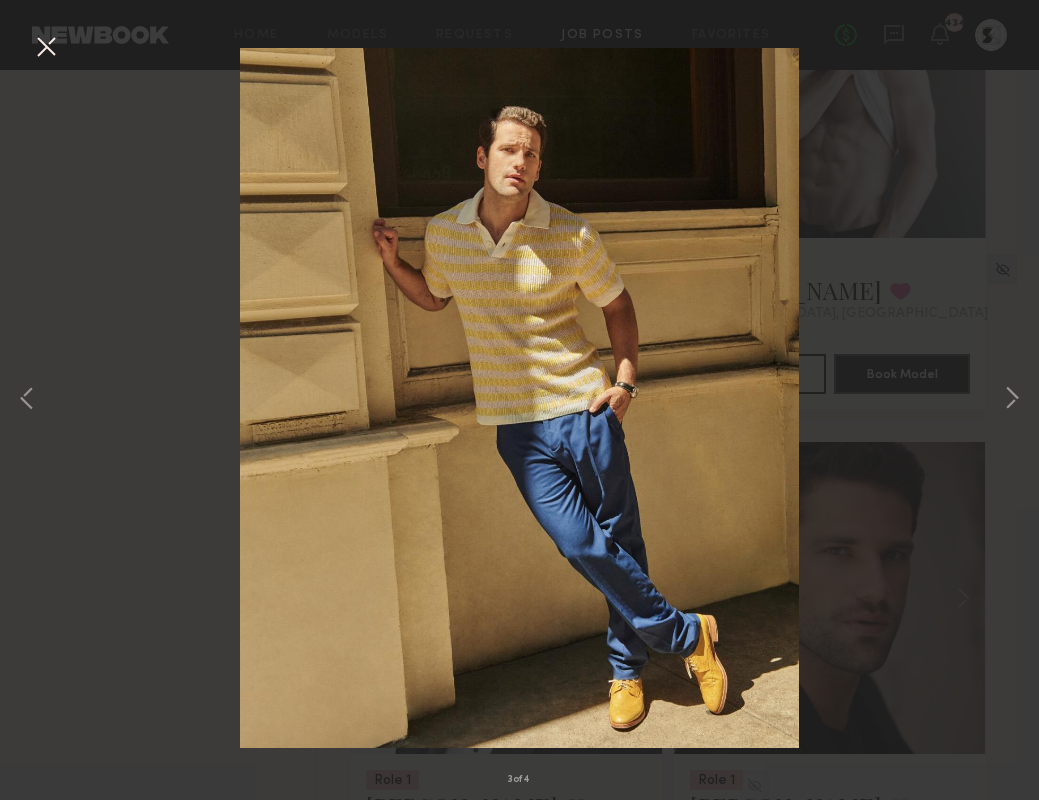 click at bounding box center [46, 48] 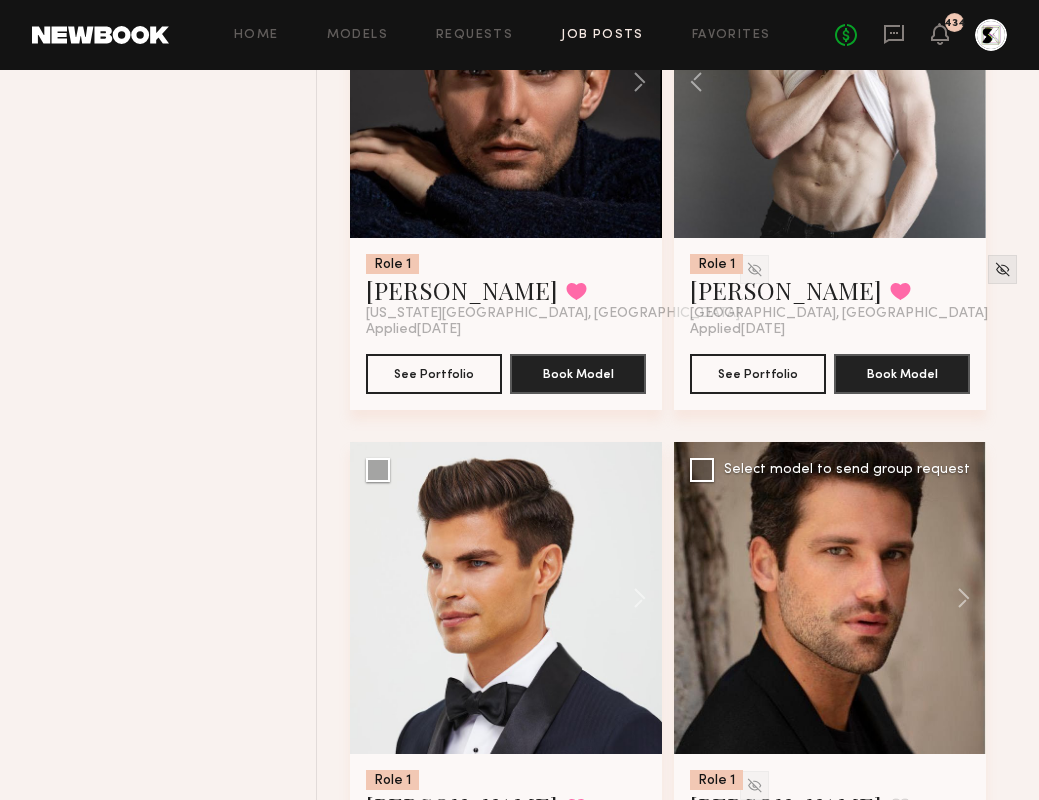 click 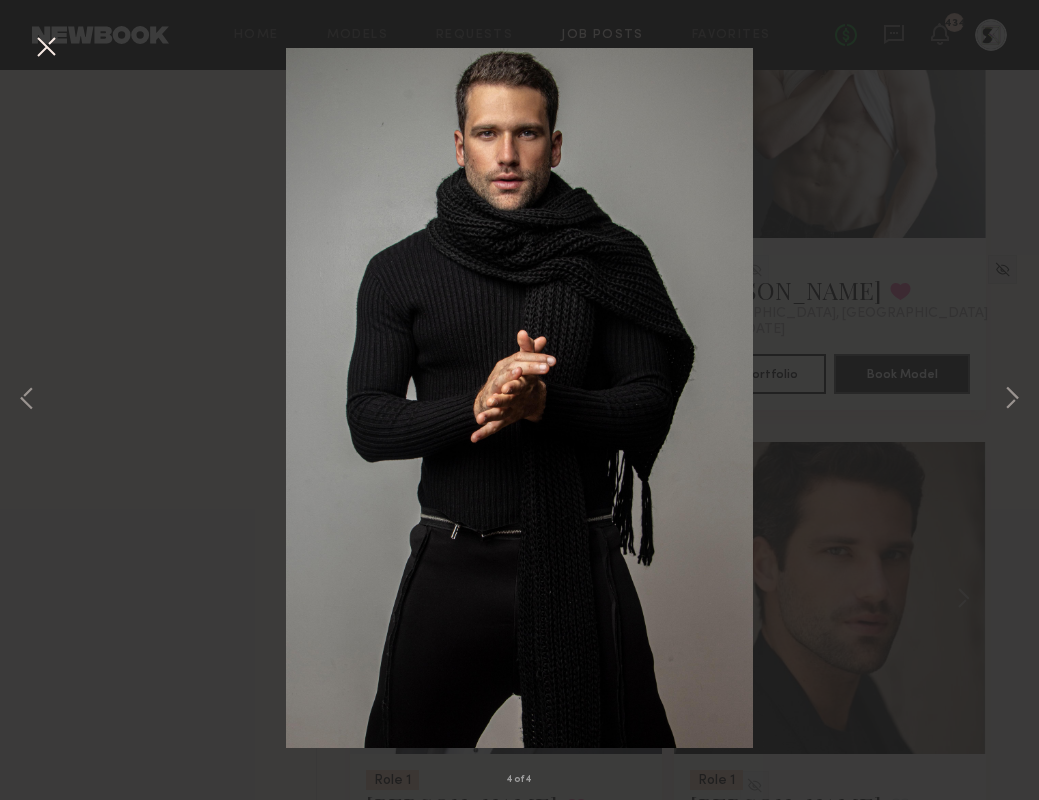 click at bounding box center (46, 48) 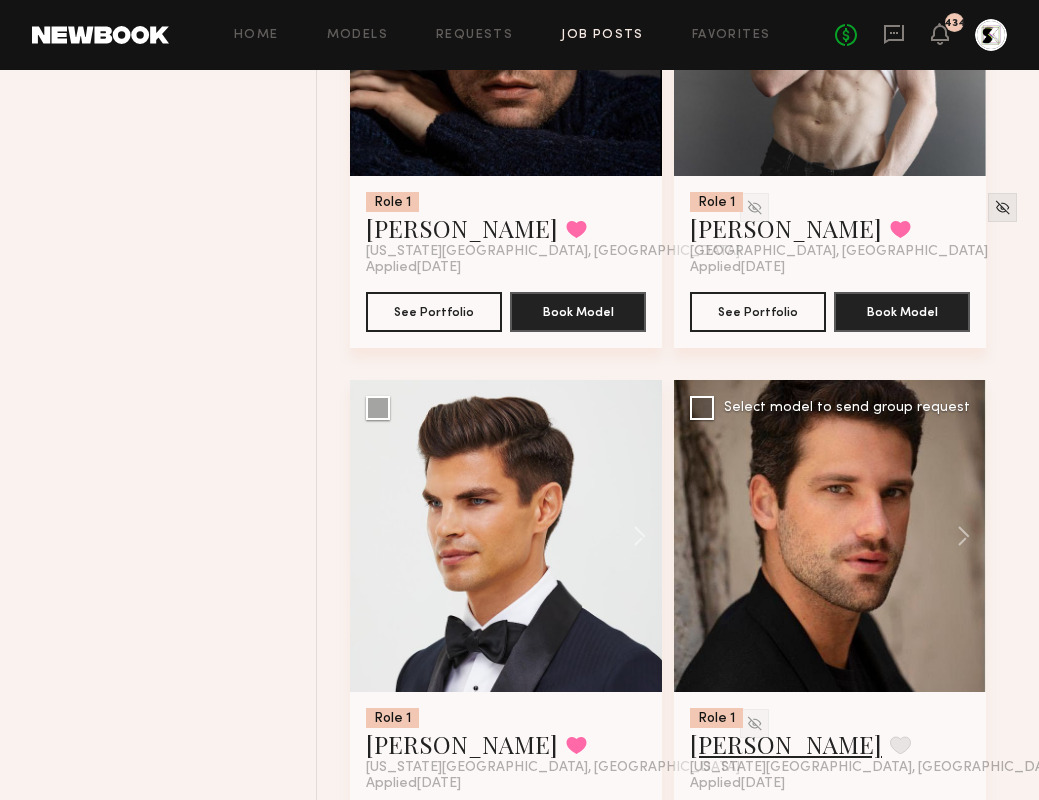 scroll, scrollTop: 1533, scrollLeft: 0, axis: vertical 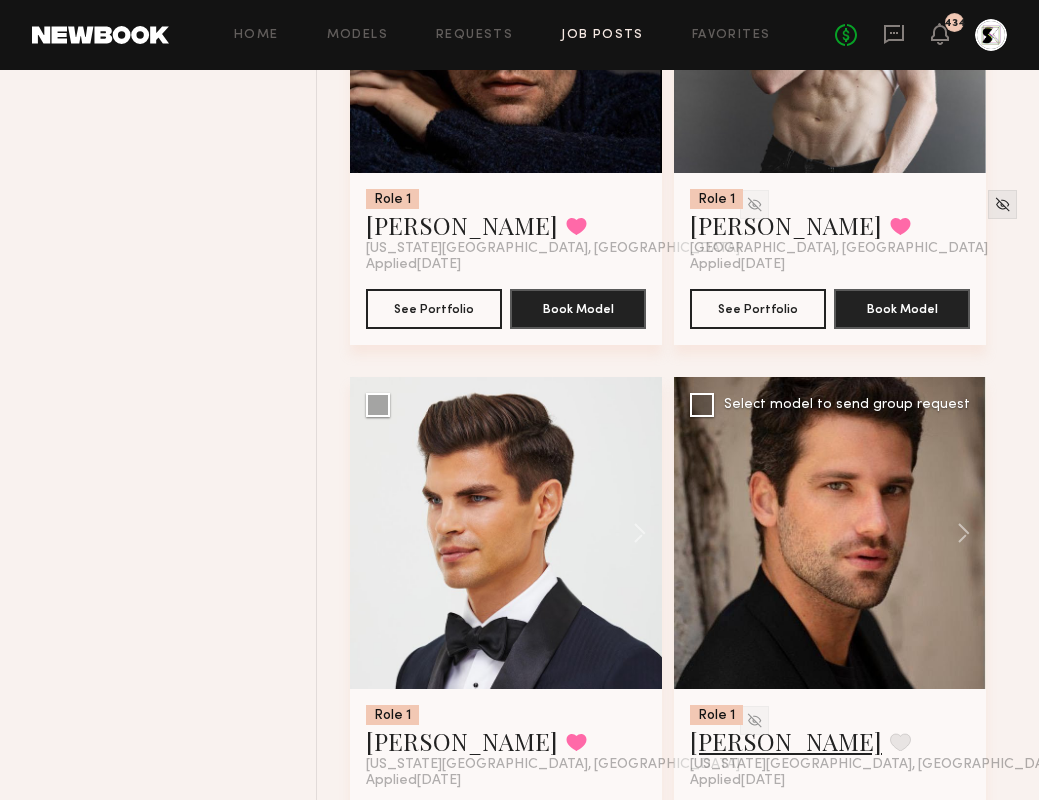 click on "[PERSON_NAME]" 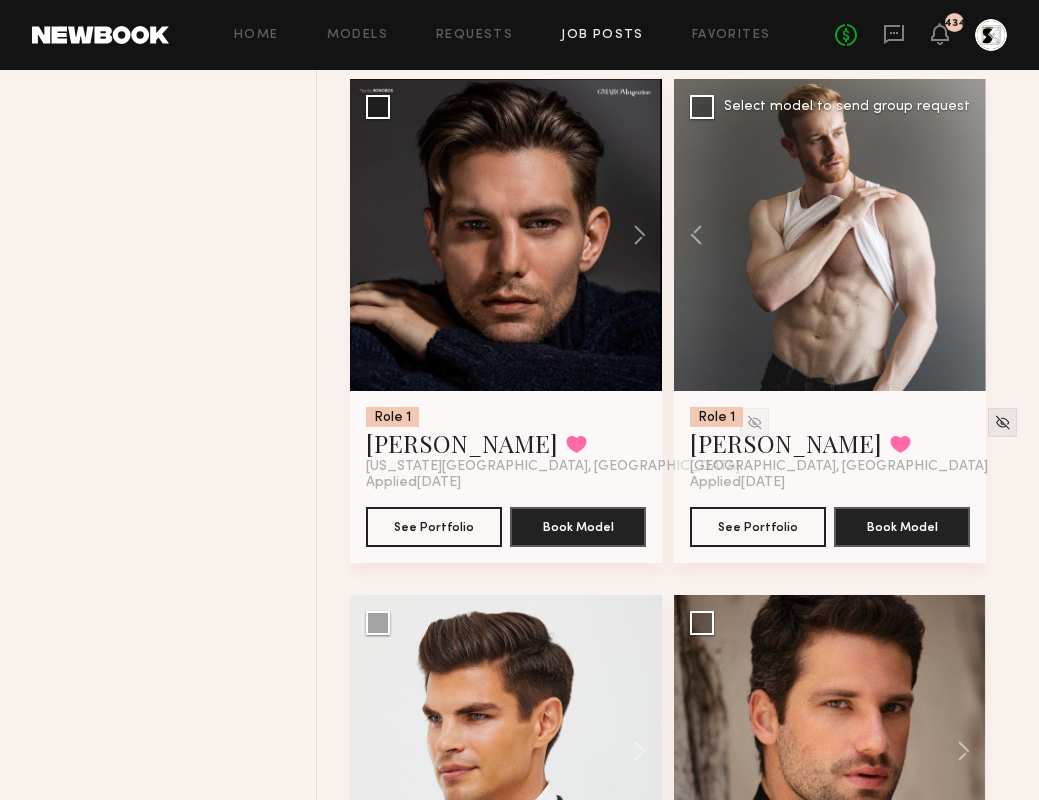 scroll, scrollTop: 1357, scrollLeft: 0, axis: vertical 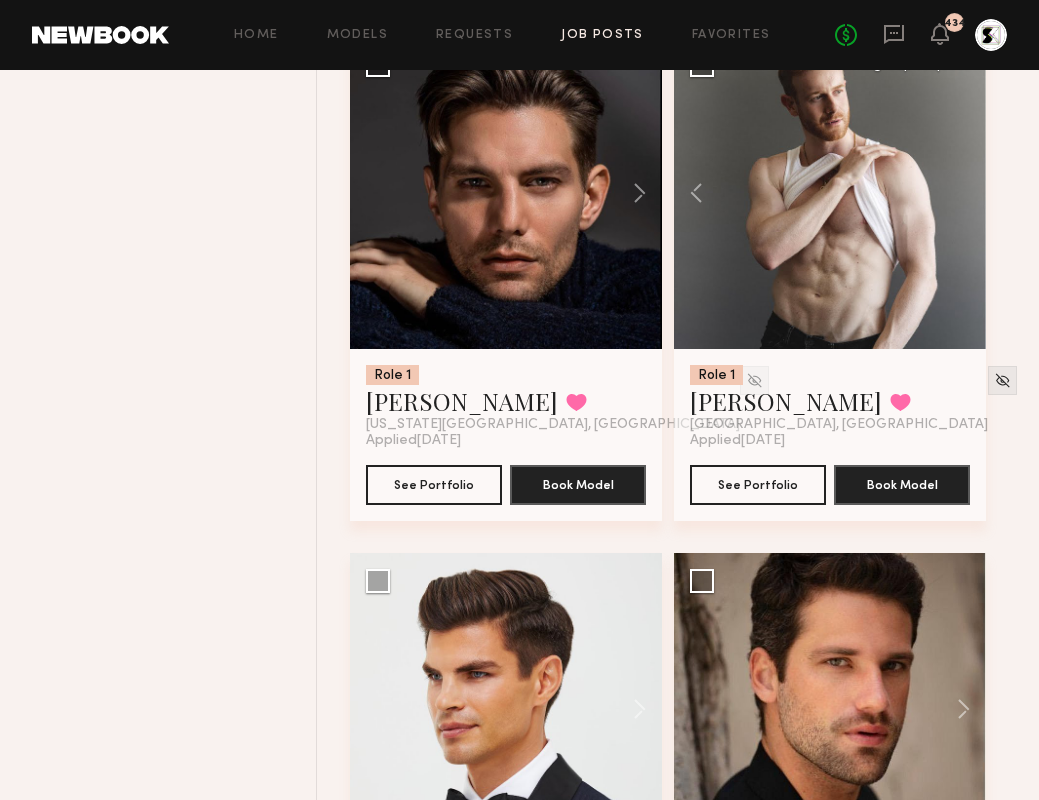 click 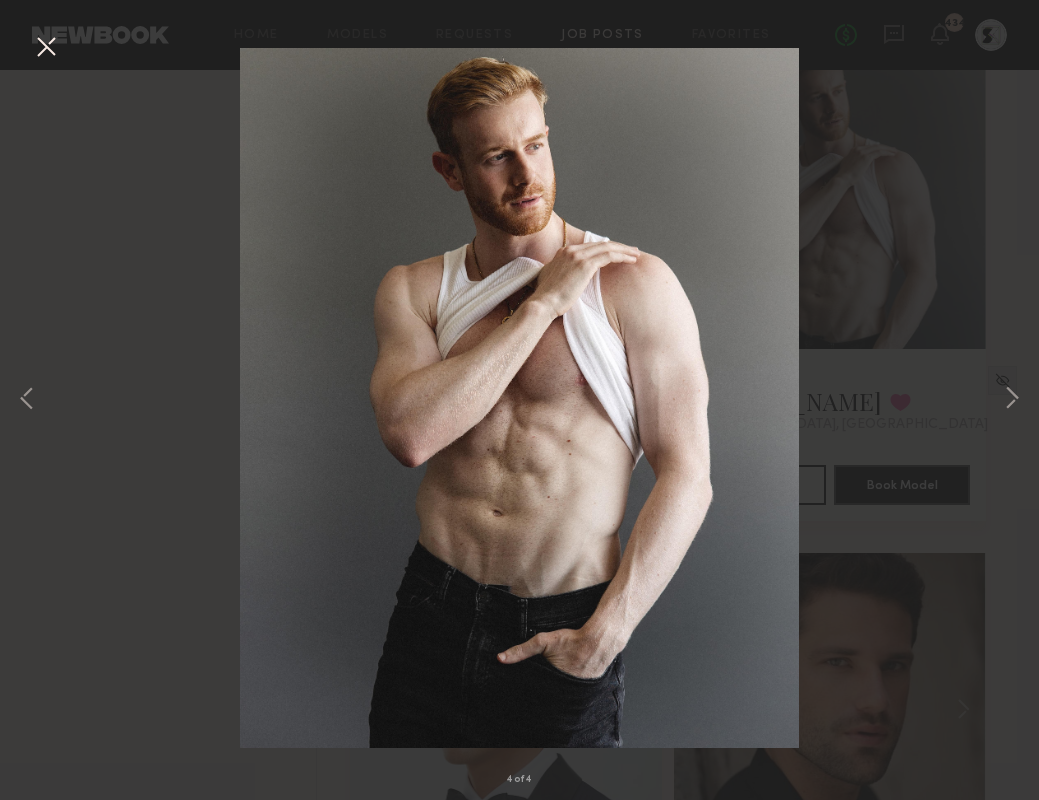 click at bounding box center (46, 48) 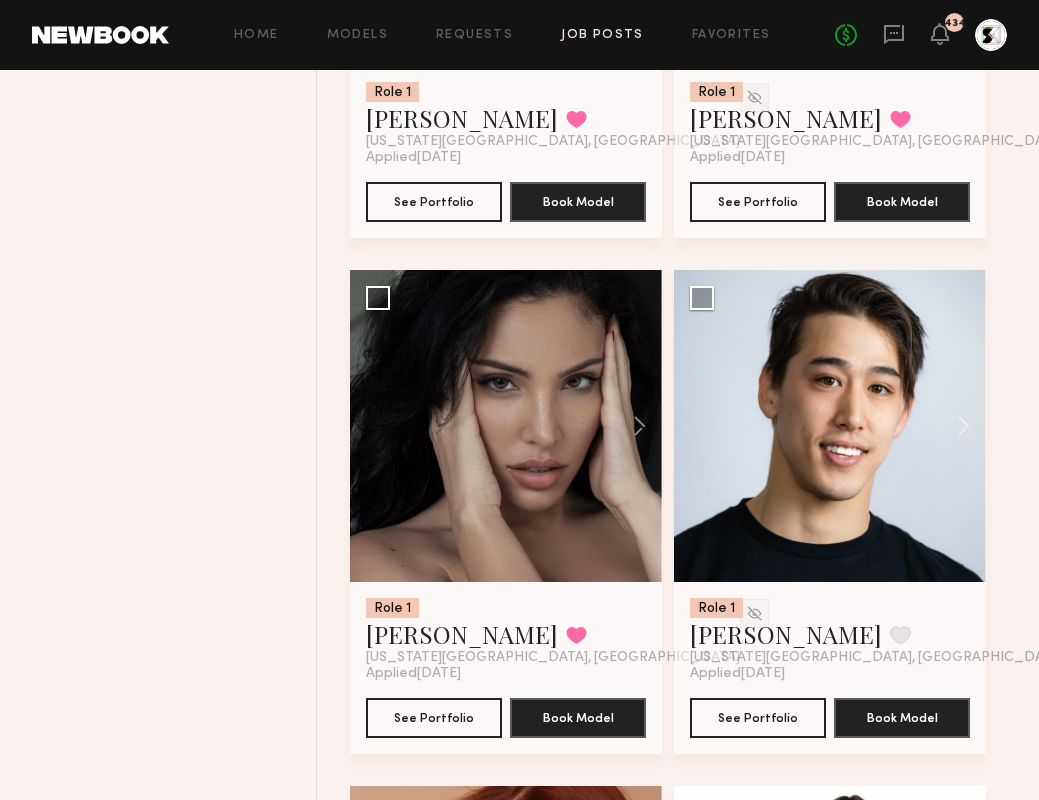scroll, scrollTop: 3705, scrollLeft: 0, axis: vertical 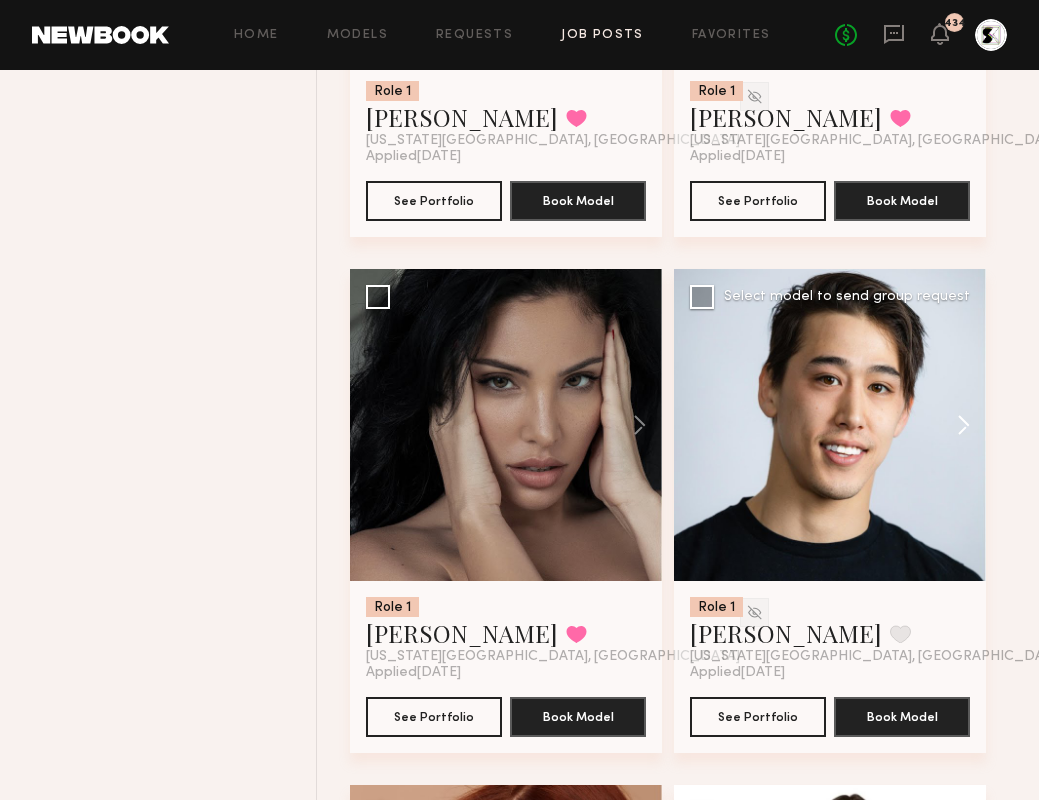click 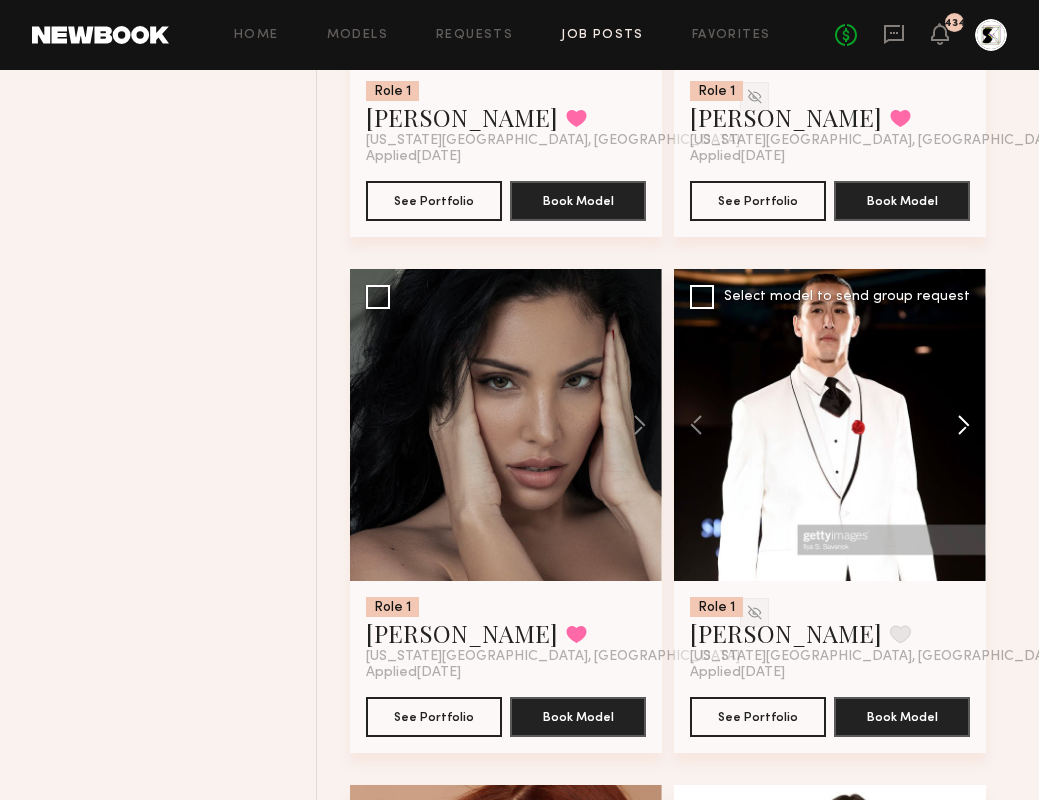 click 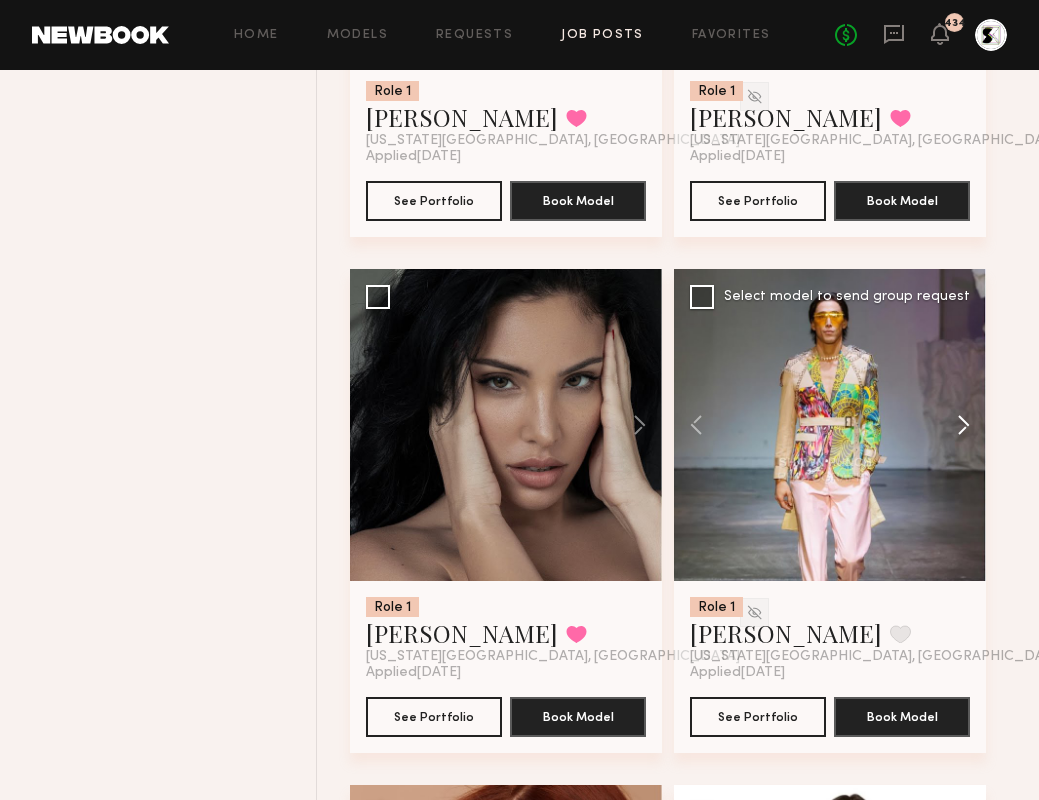 click 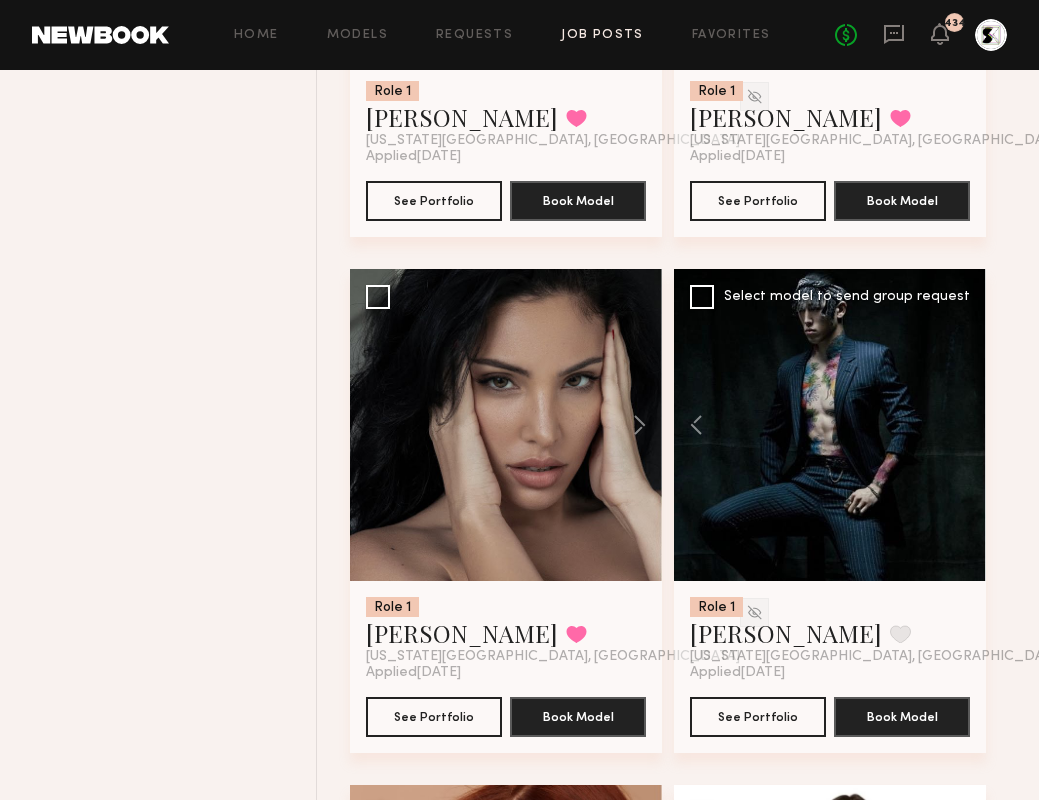 click 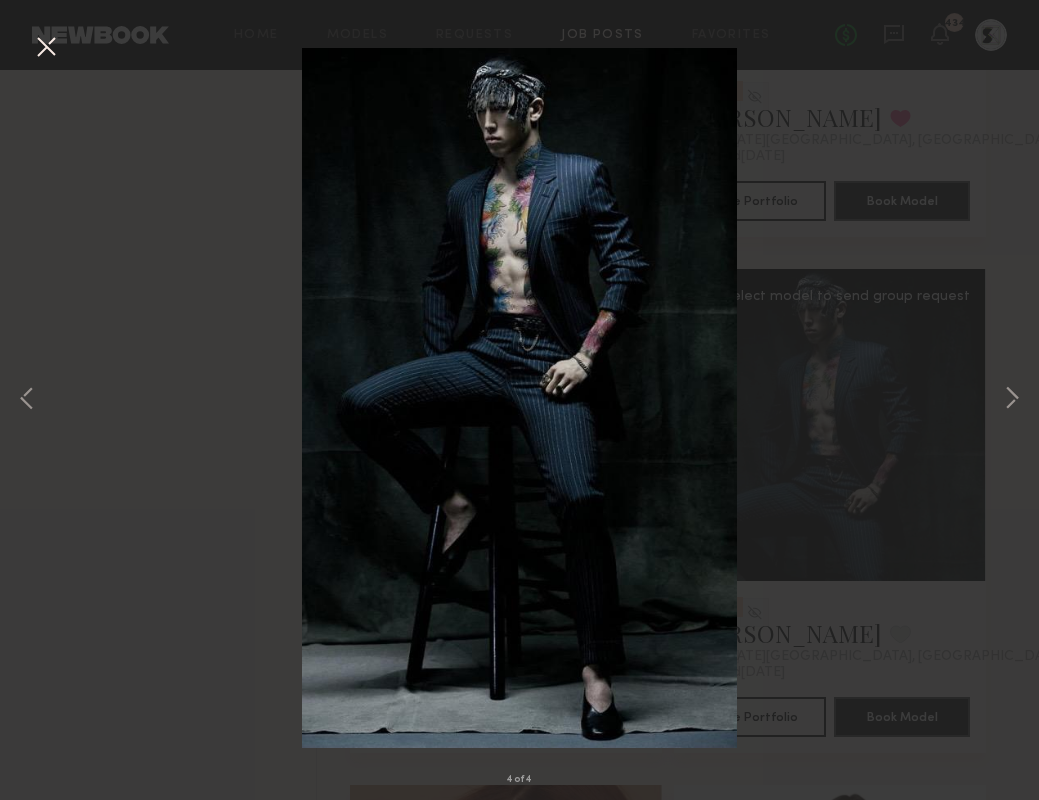 click at bounding box center [46, 48] 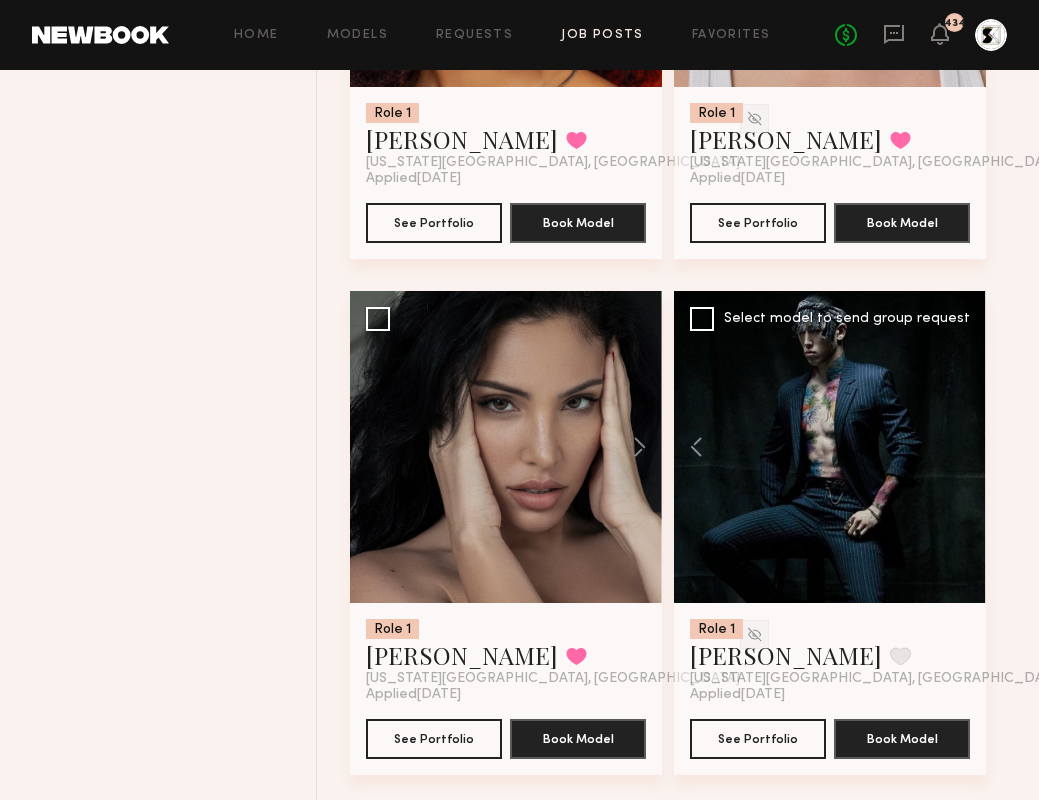 scroll, scrollTop: 3510, scrollLeft: 0, axis: vertical 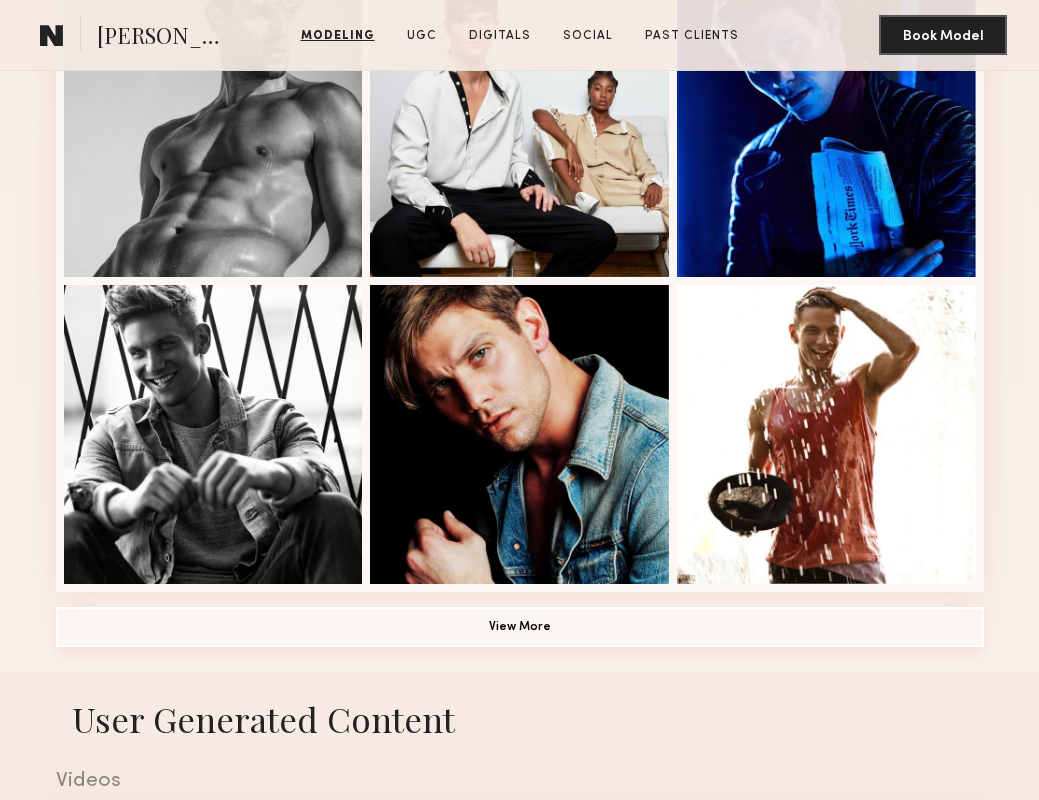 click on "View More" 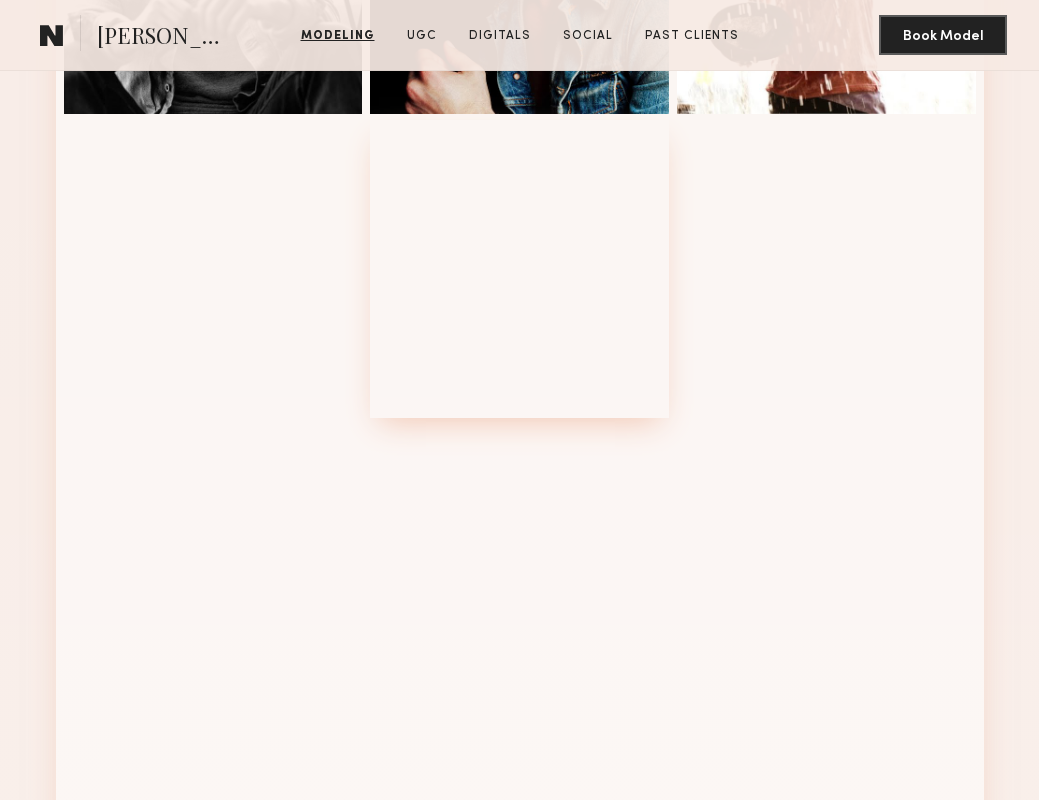 scroll, scrollTop: 1390, scrollLeft: 0, axis: vertical 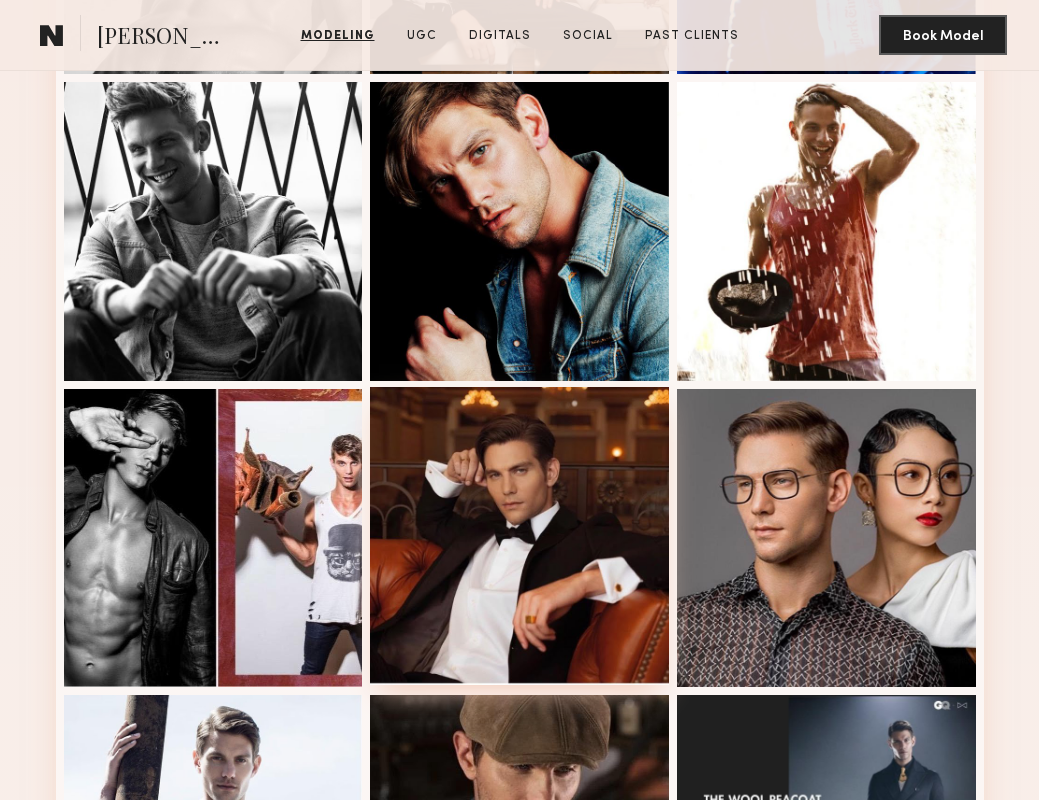 click at bounding box center [519, 536] 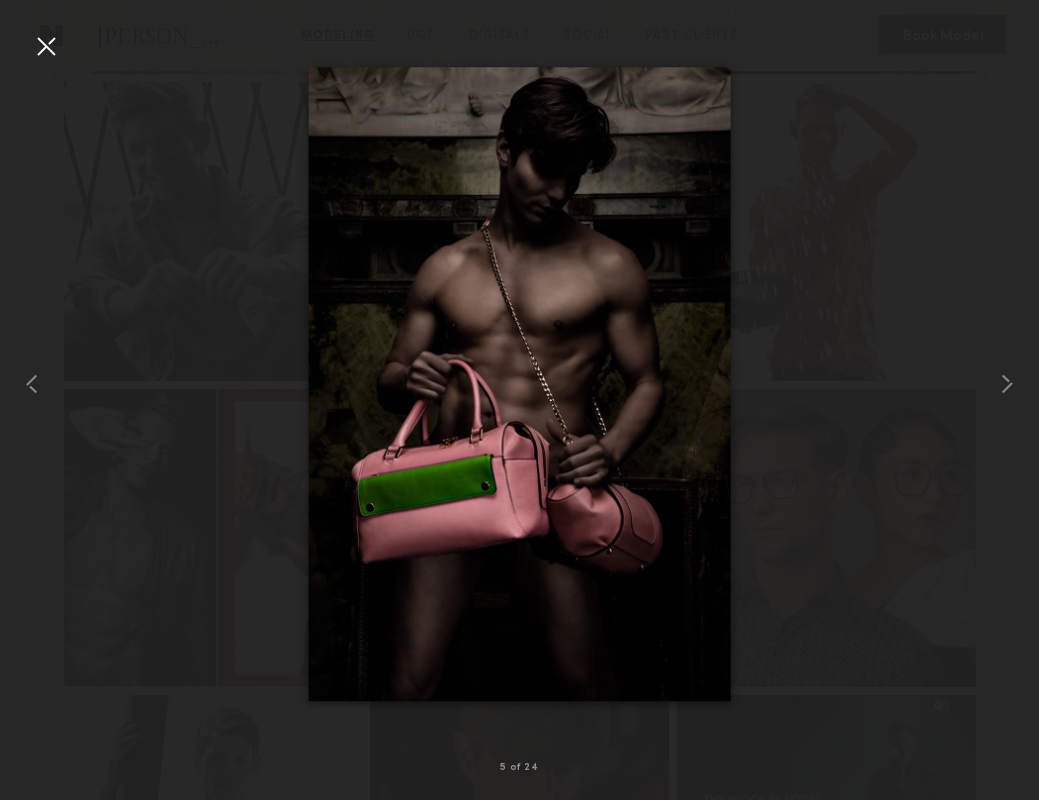 click at bounding box center [46, 46] 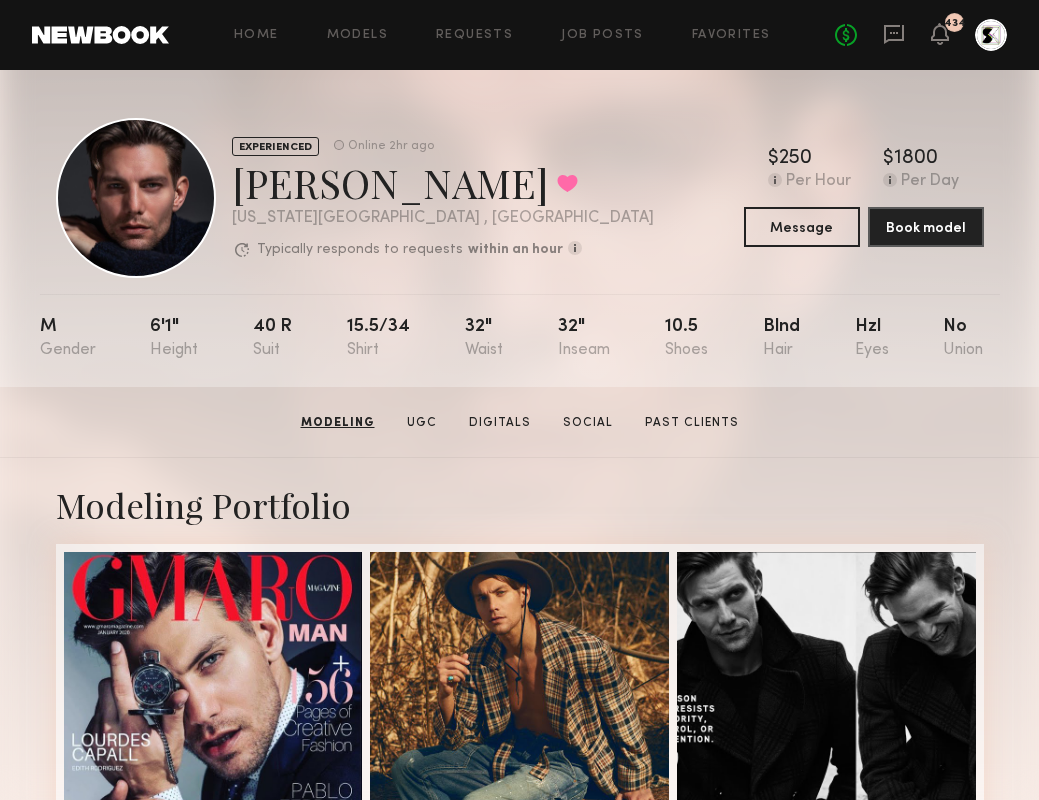 scroll, scrollTop: 0, scrollLeft: 0, axis: both 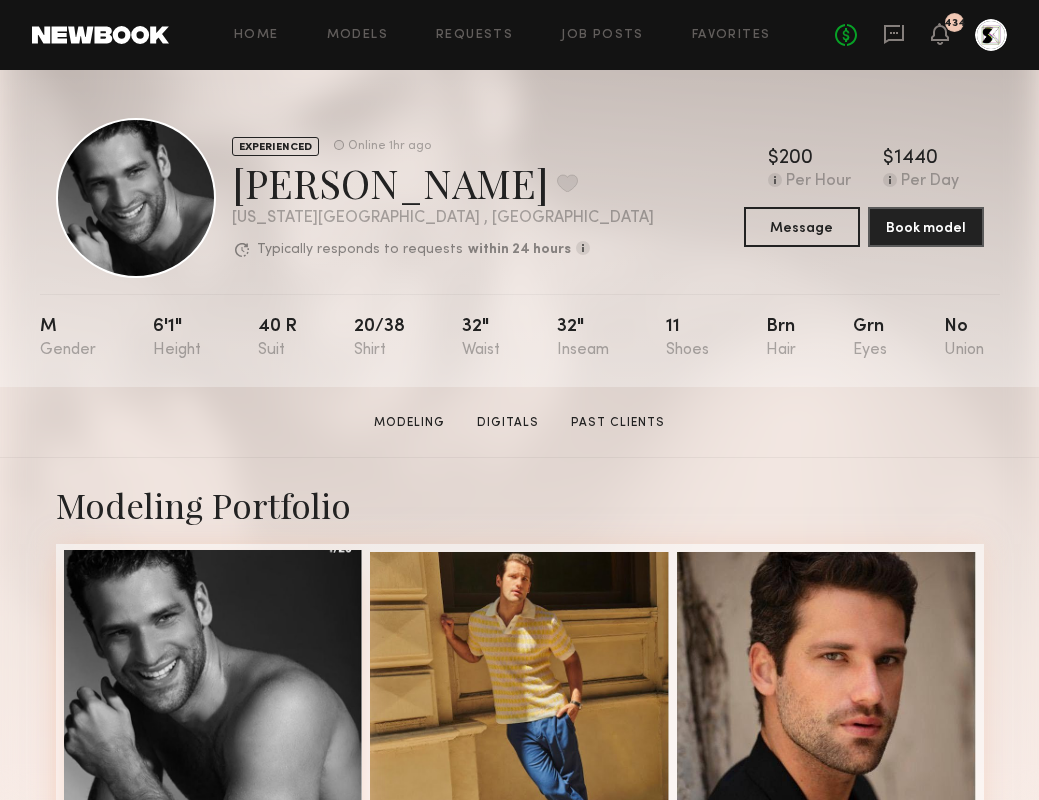 click at bounding box center [213, 699] 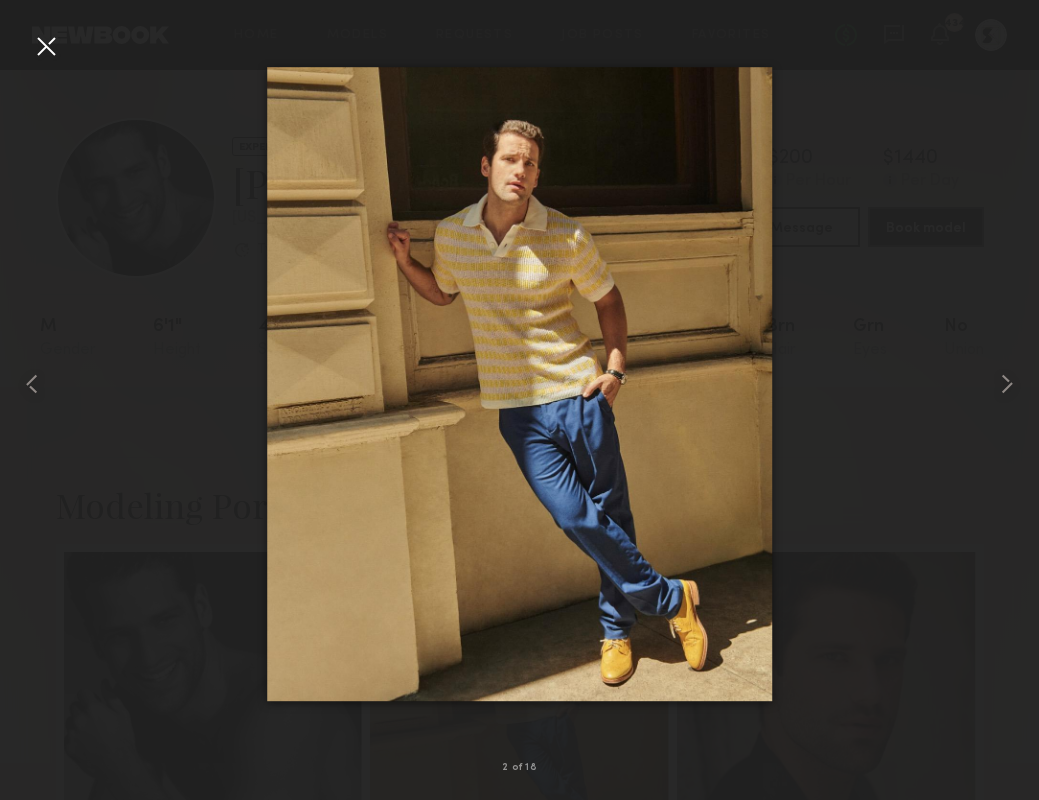 click at bounding box center [46, 46] 